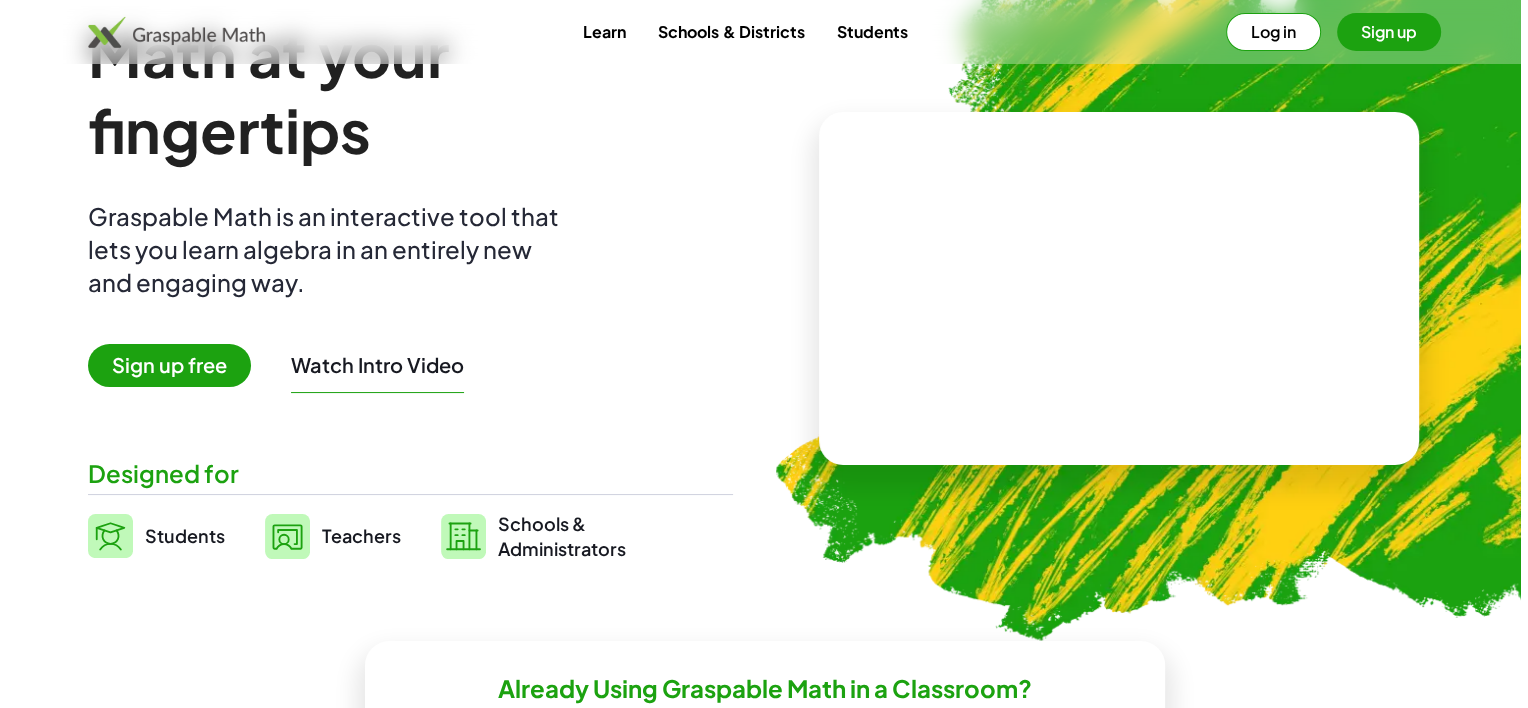 scroll, scrollTop: 0, scrollLeft: 0, axis: both 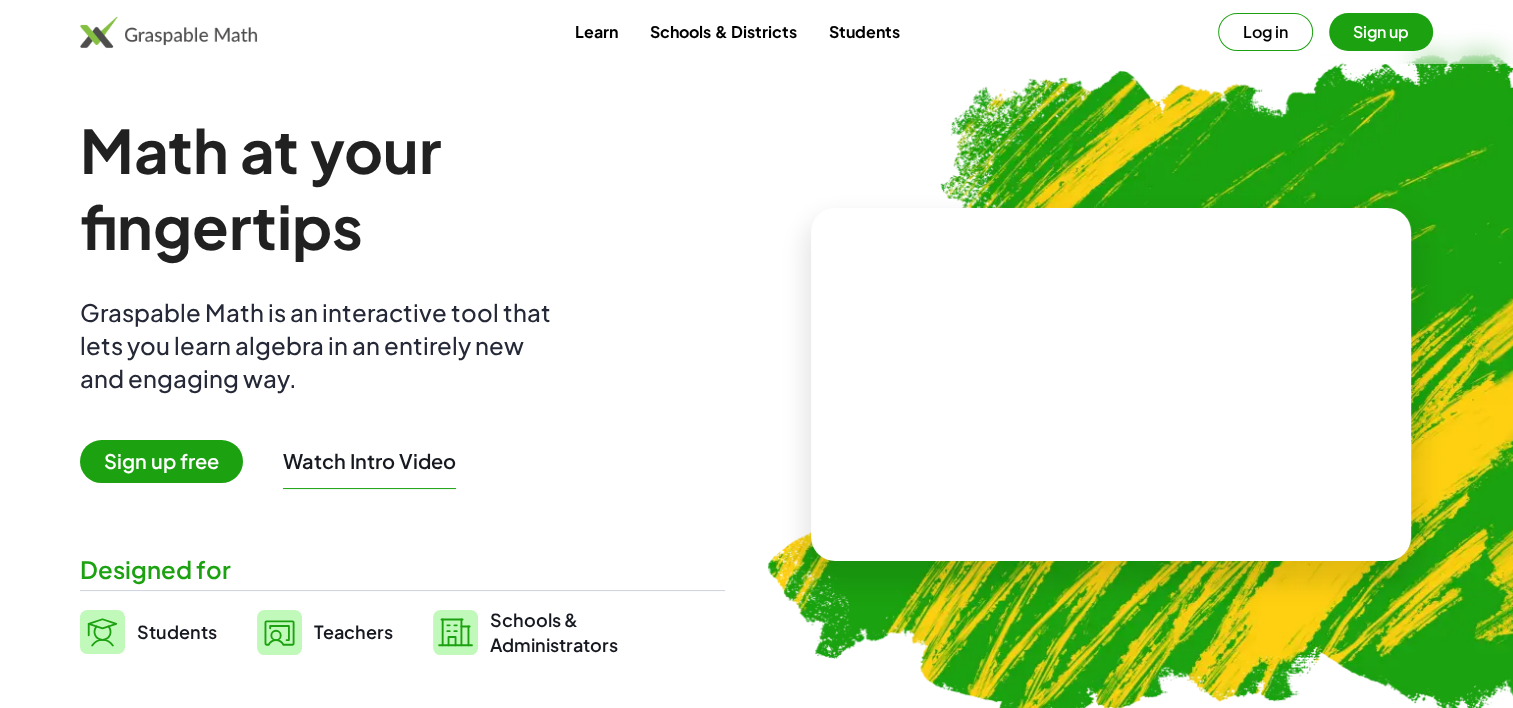 click on "Sign up free" at bounding box center [161, 461] 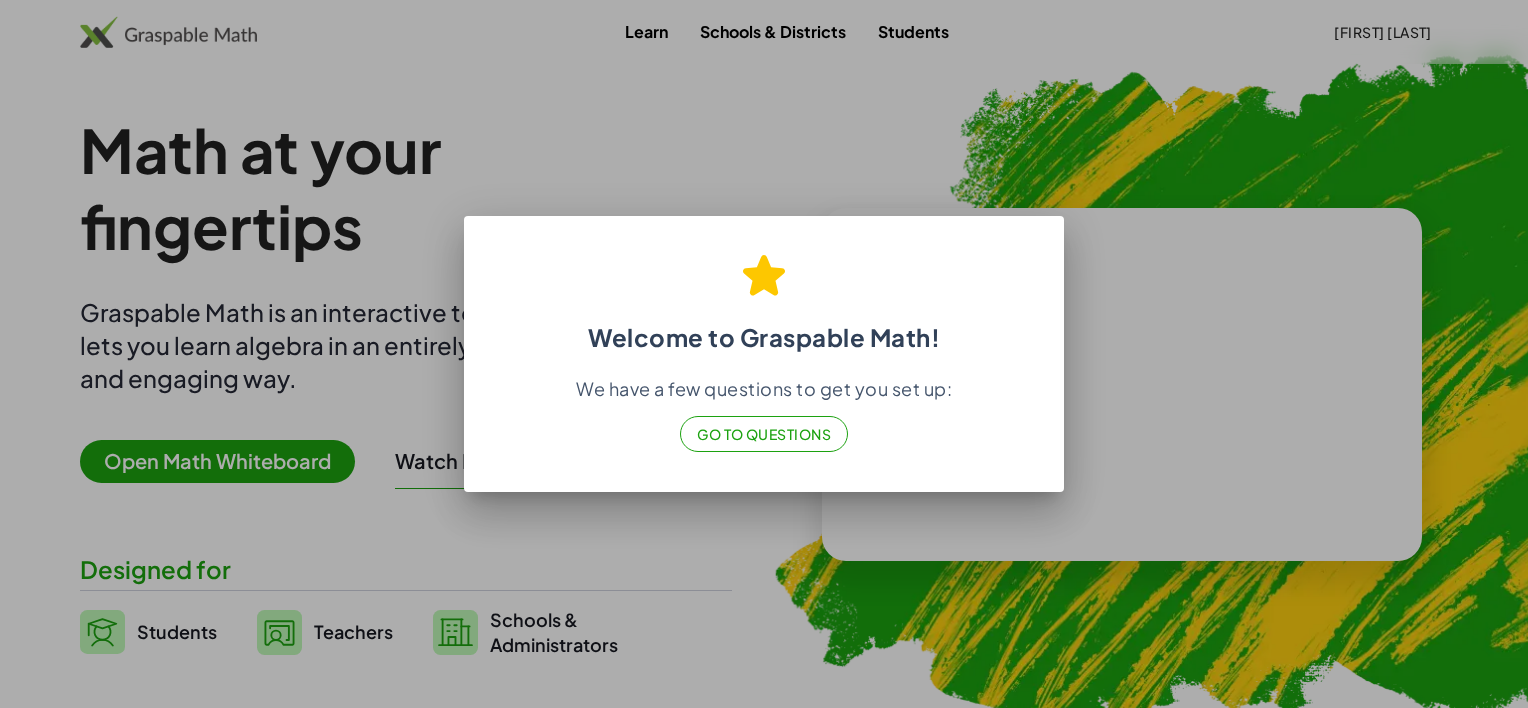 click on "Go to Questions" 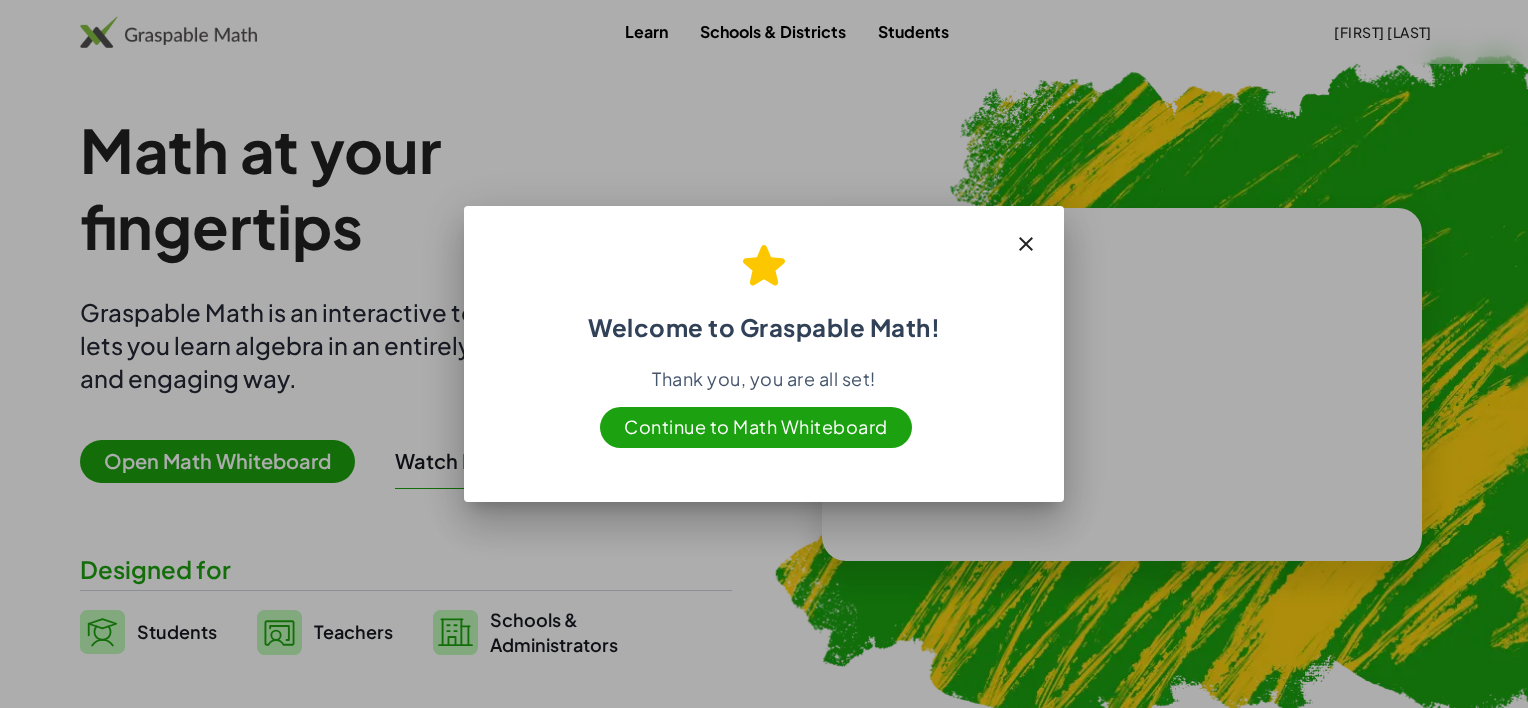 click on "Continue to Math Whiteboard" at bounding box center [756, 427] 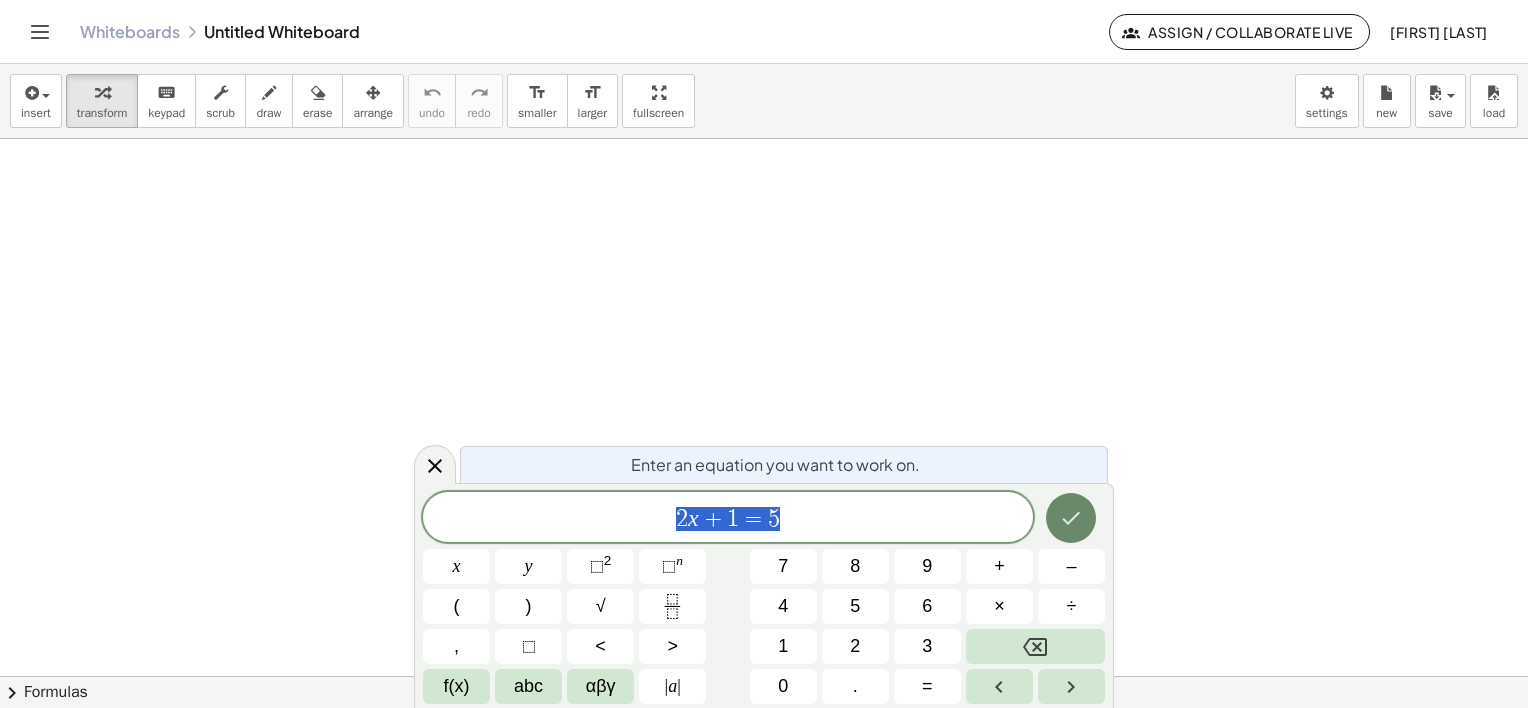 click at bounding box center (1071, 518) 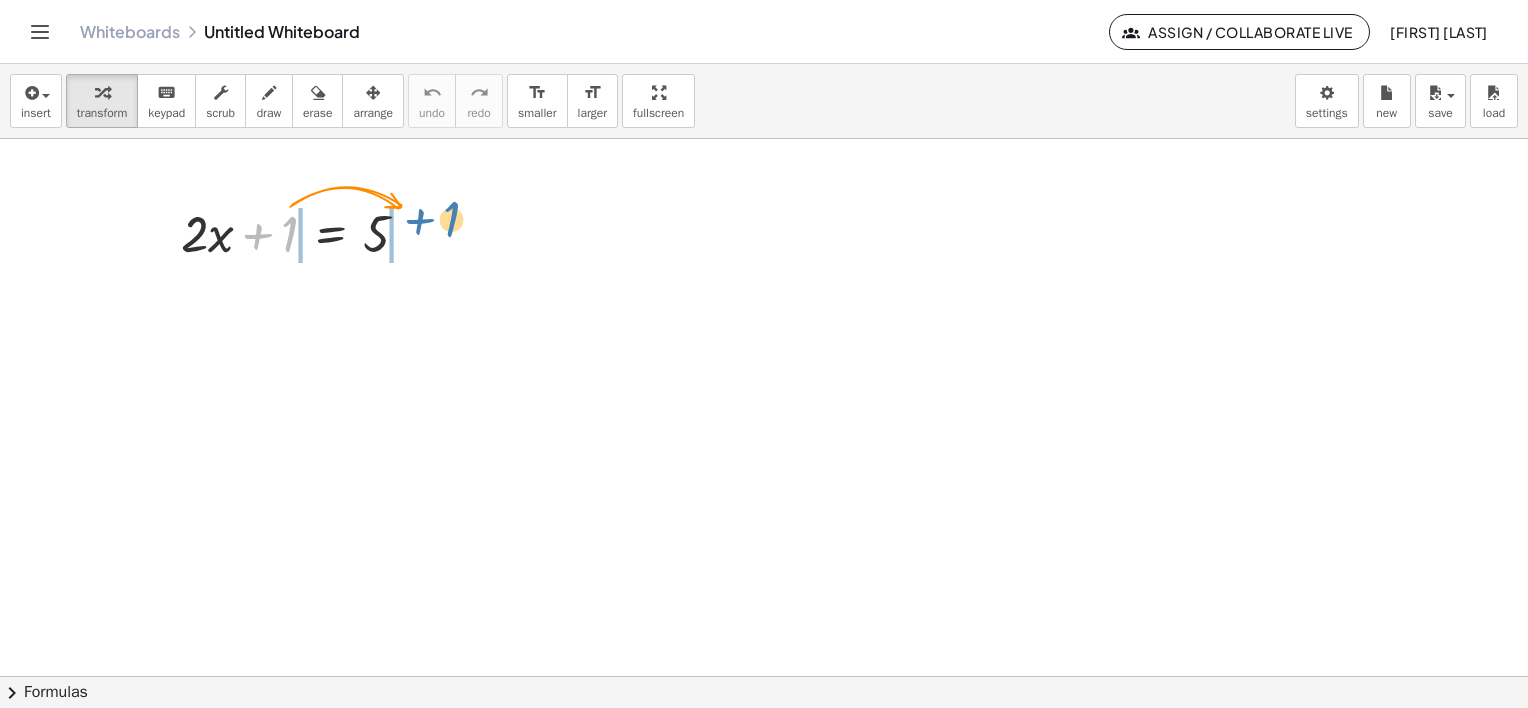 drag, startPoint x: 291, startPoint y: 231, endPoint x: 454, endPoint y: 216, distance: 163.68874 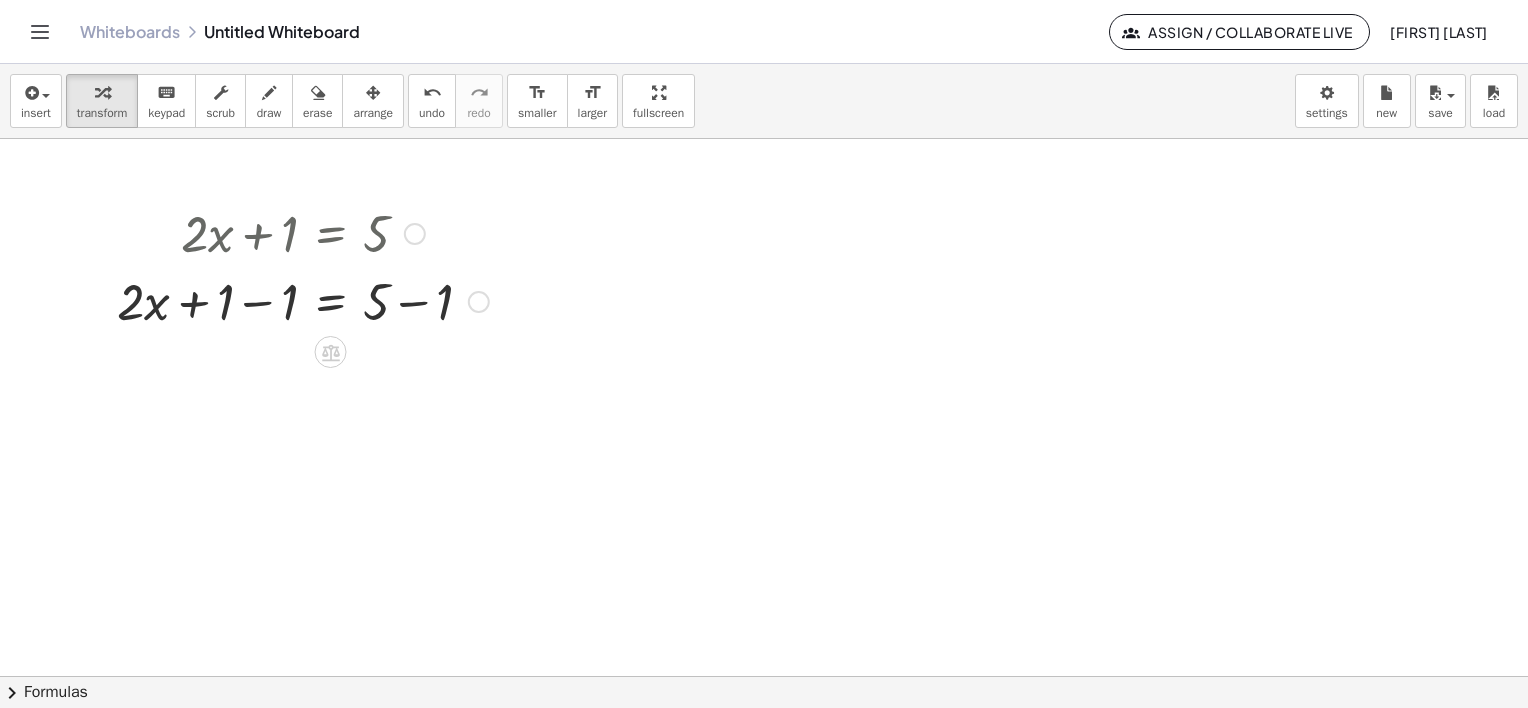 click at bounding box center (303, 300) 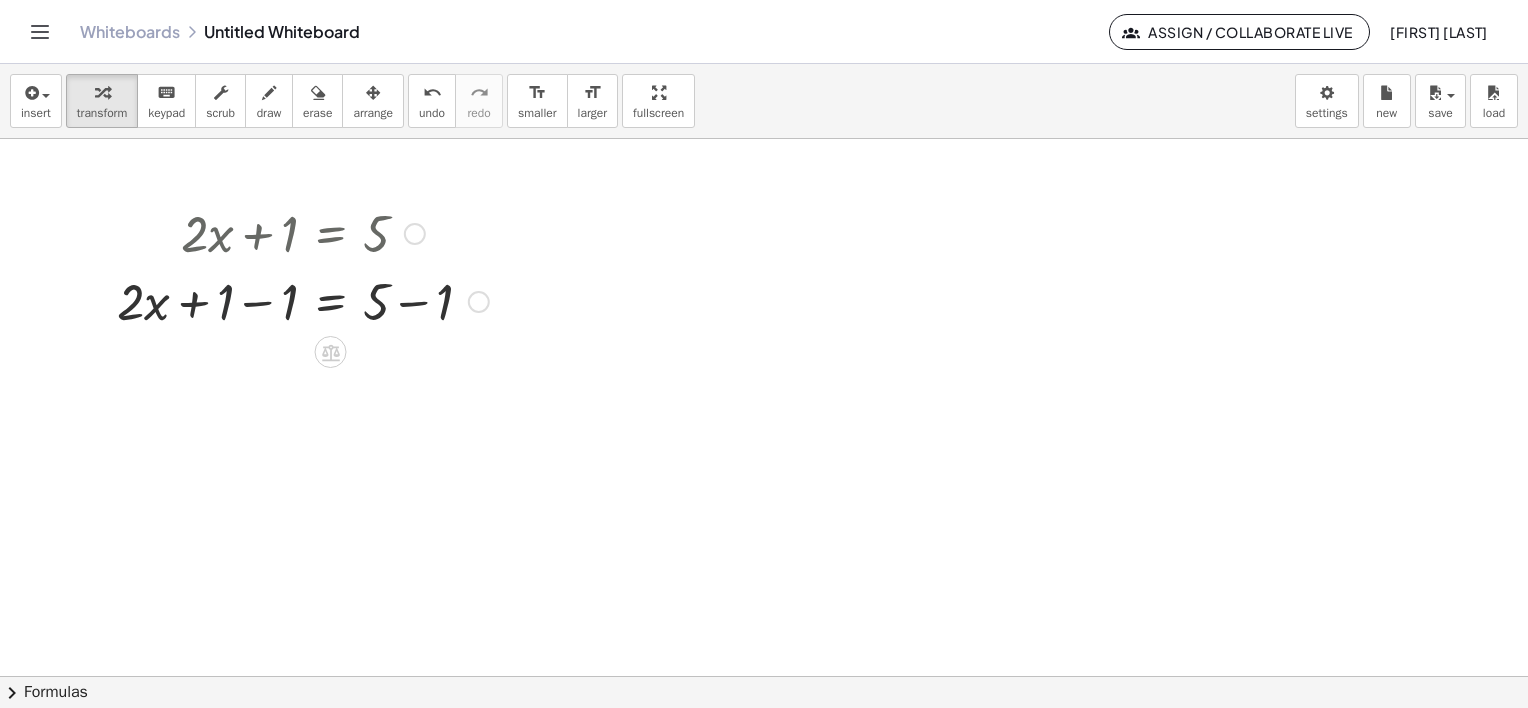click at bounding box center (303, 300) 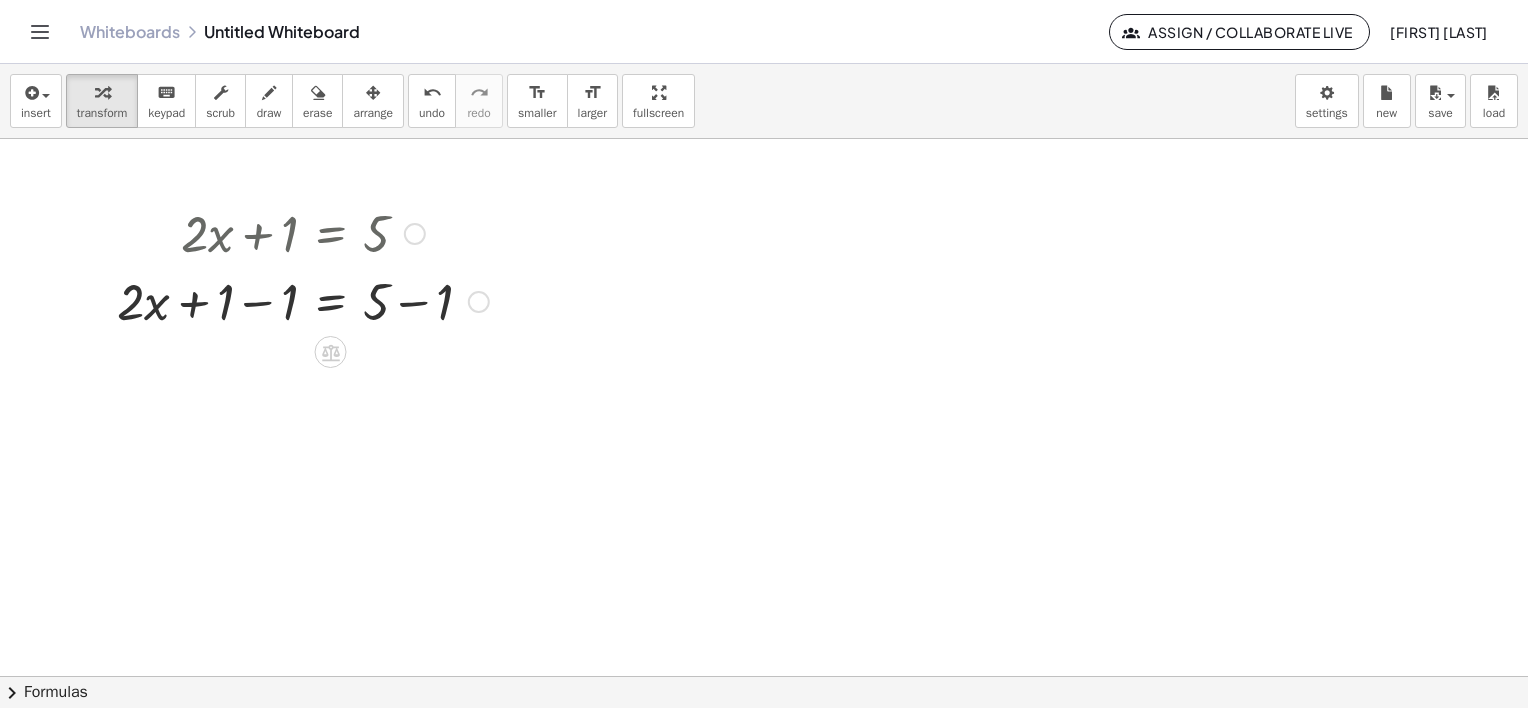 click at bounding box center (303, 300) 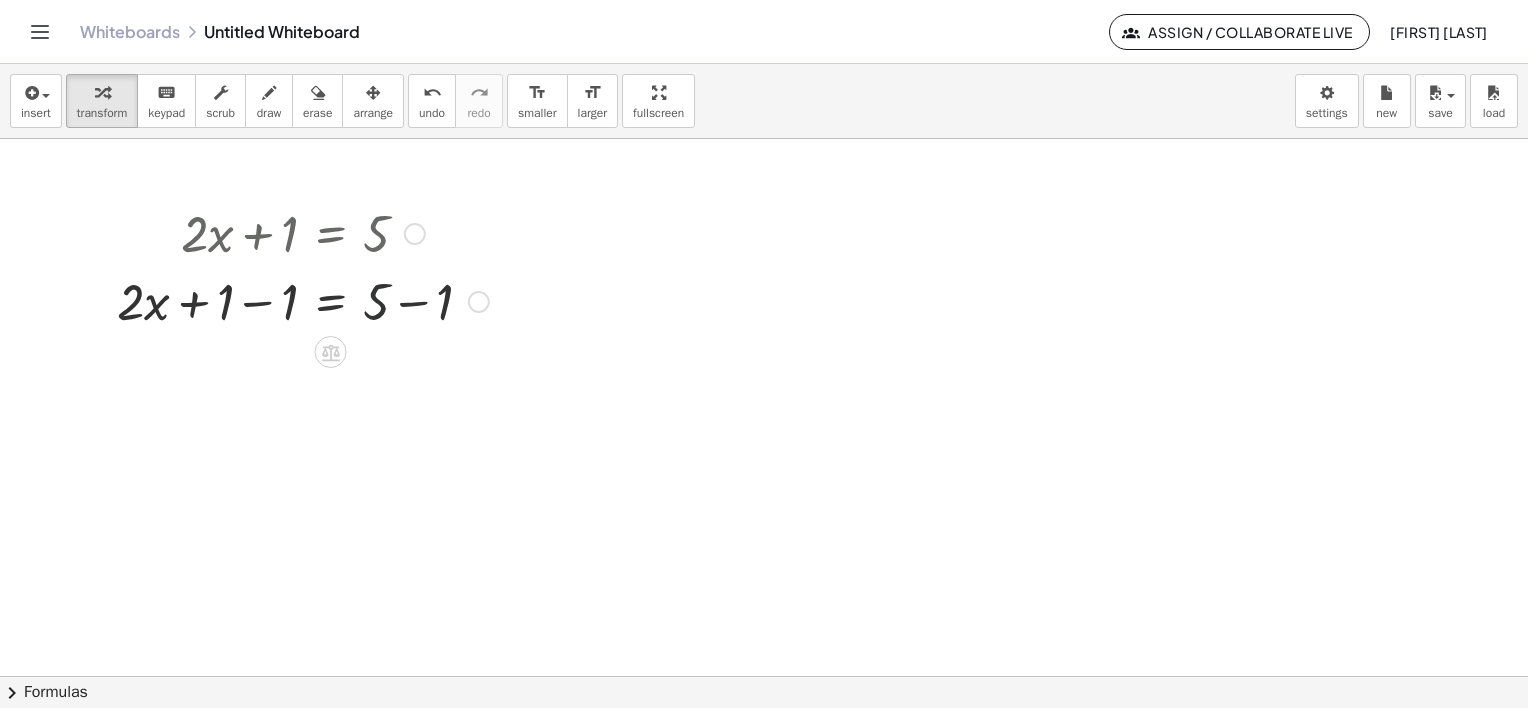 click at bounding box center [303, 300] 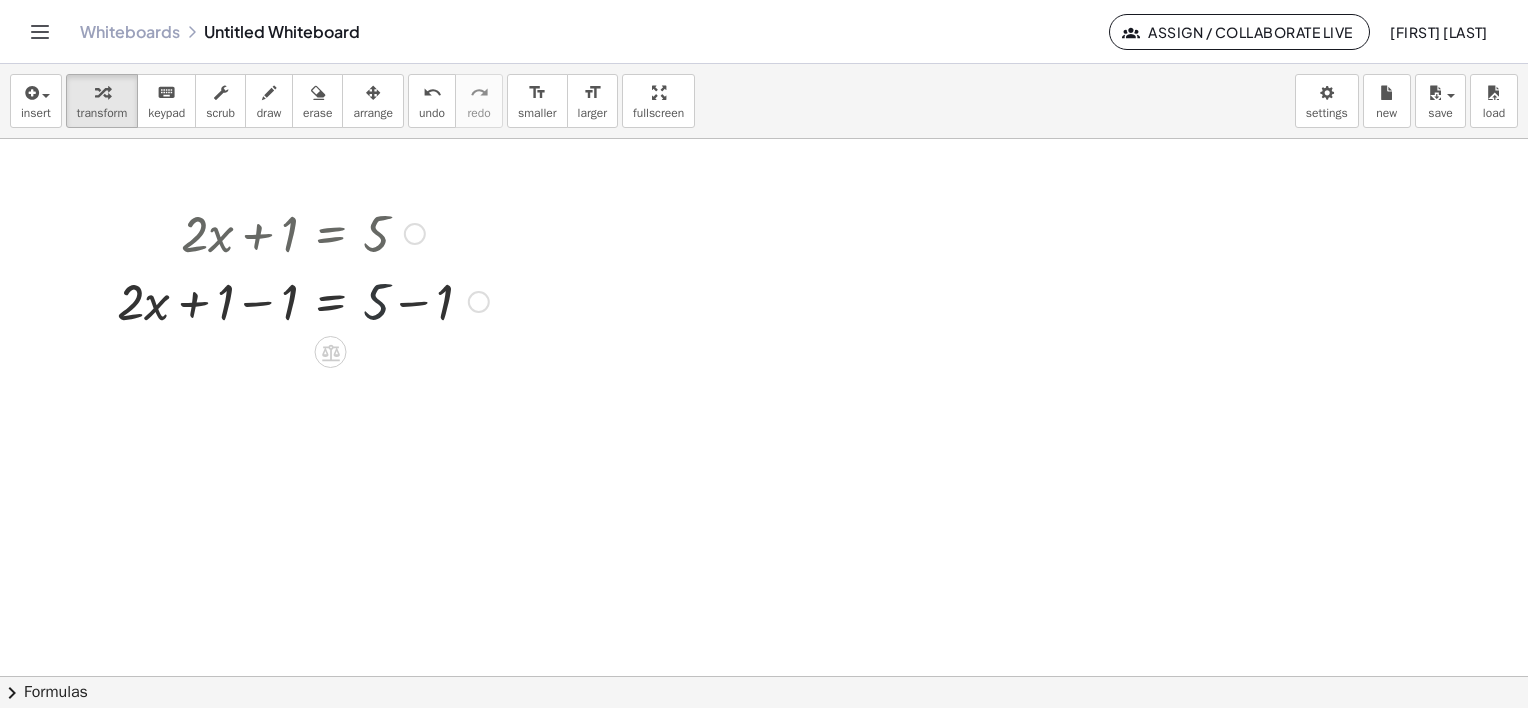 click at bounding box center [303, 300] 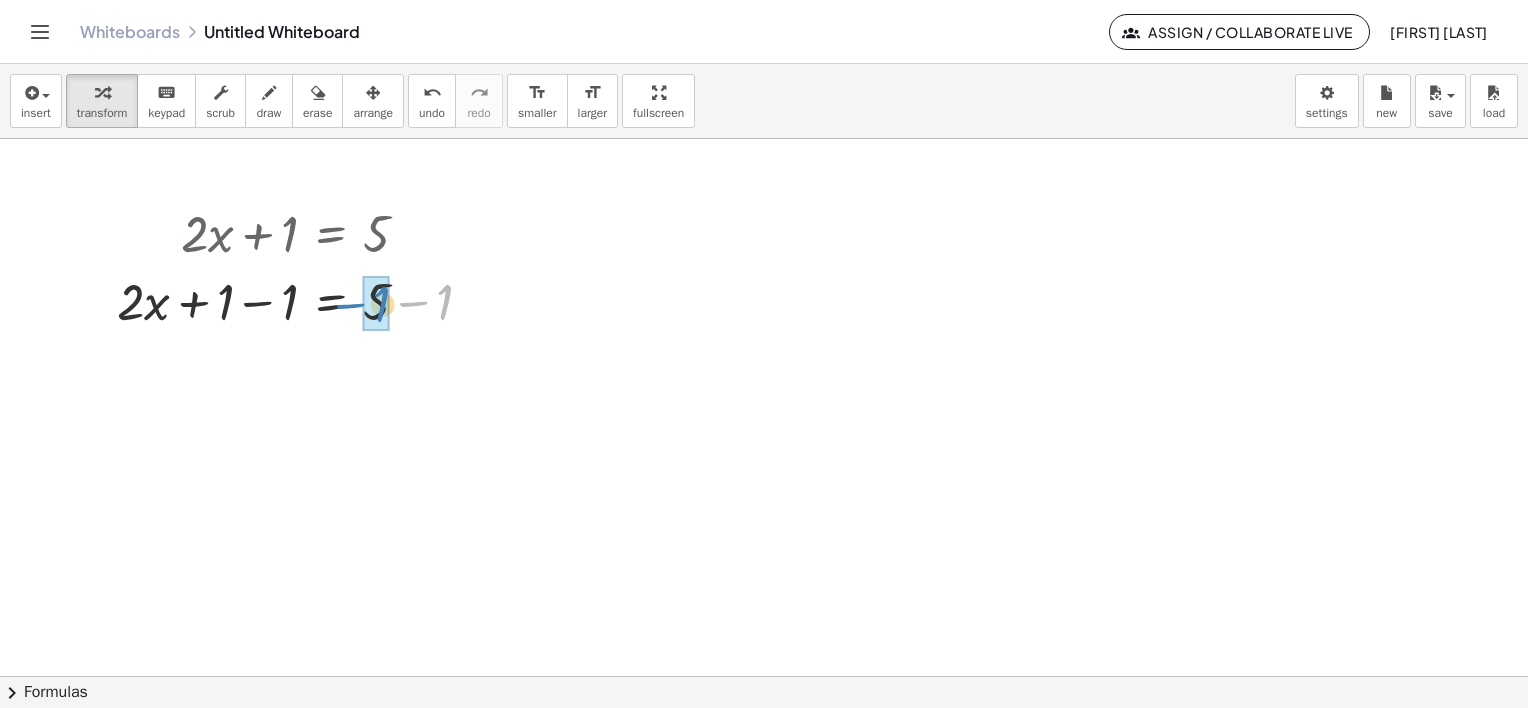 drag, startPoint x: 445, startPoint y: 310, endPoint x: 379, endPoint y: 311, distance: 66.007576 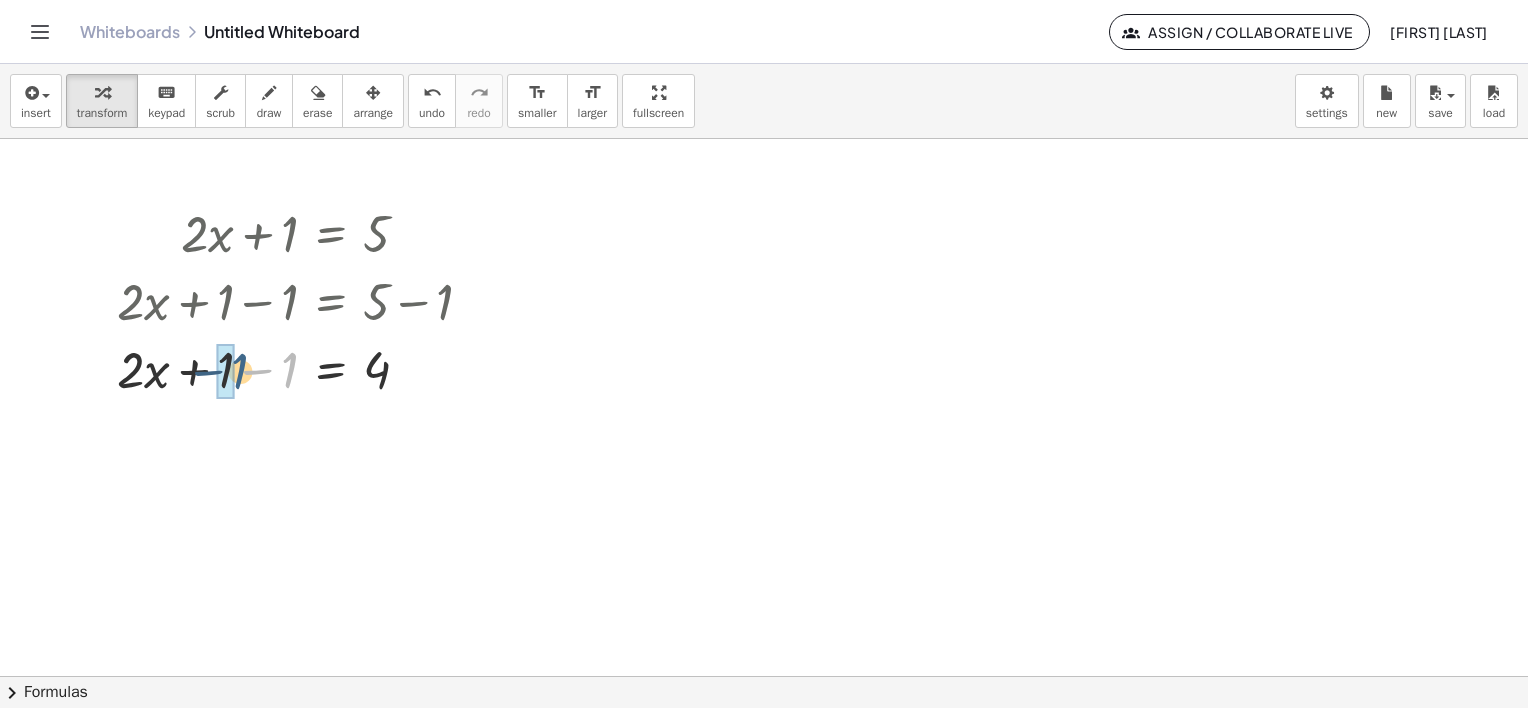 drag, startPoint x: 289, startPoint y: 380, endPoint x: 229, endPoint y: 382, distance: 60.033325 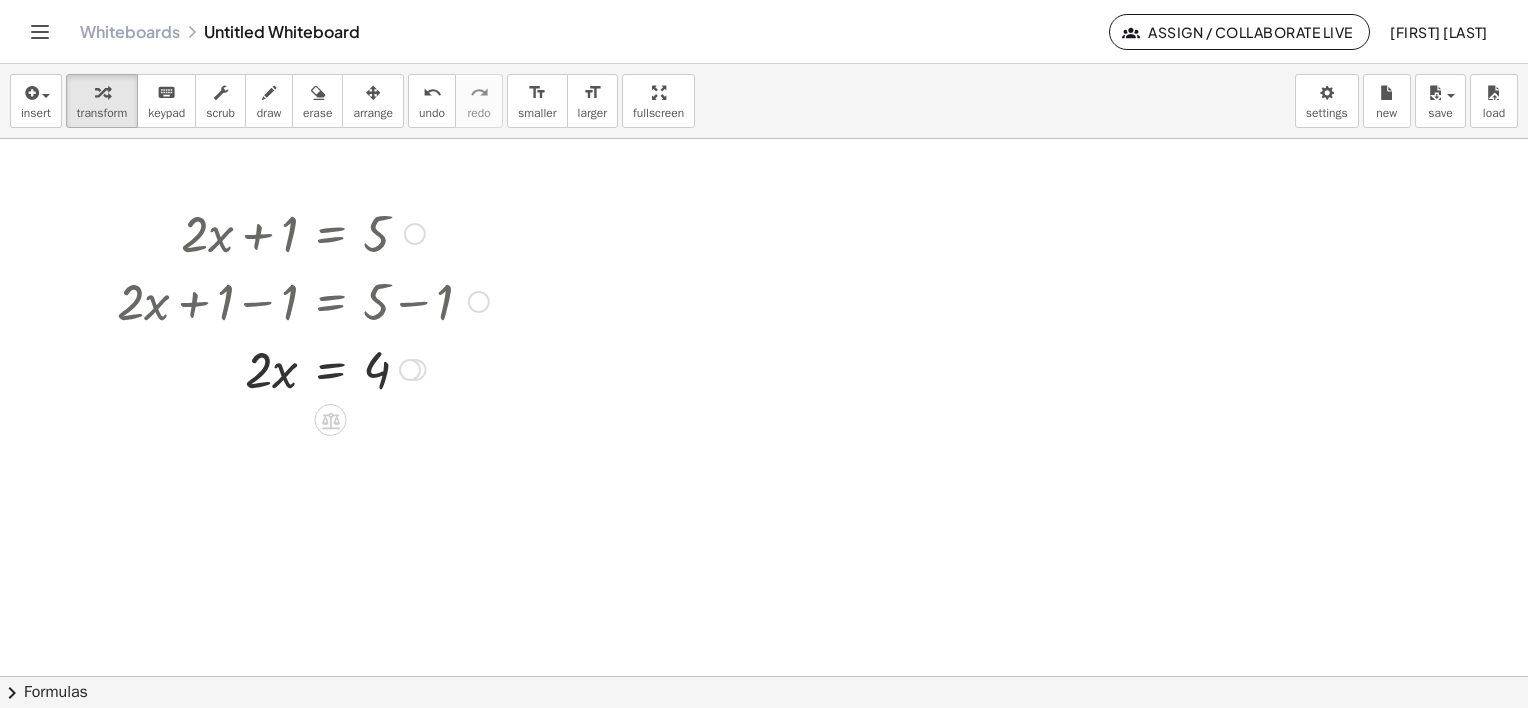 click at bounding box center (303, 368) 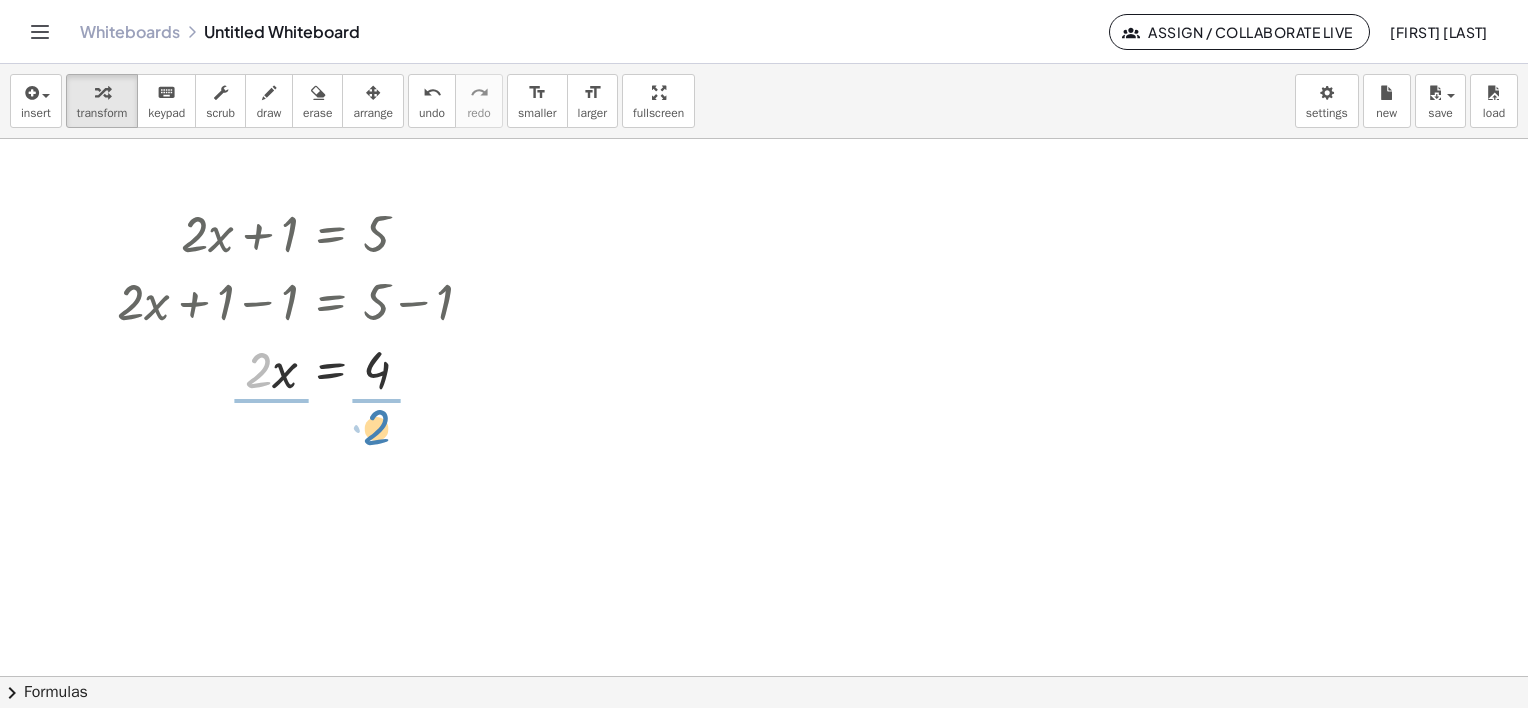 drag, startPoint x: 253, startPoint y: 376, endPoint x: 369, endPoint y: 436, distance: 130.59862 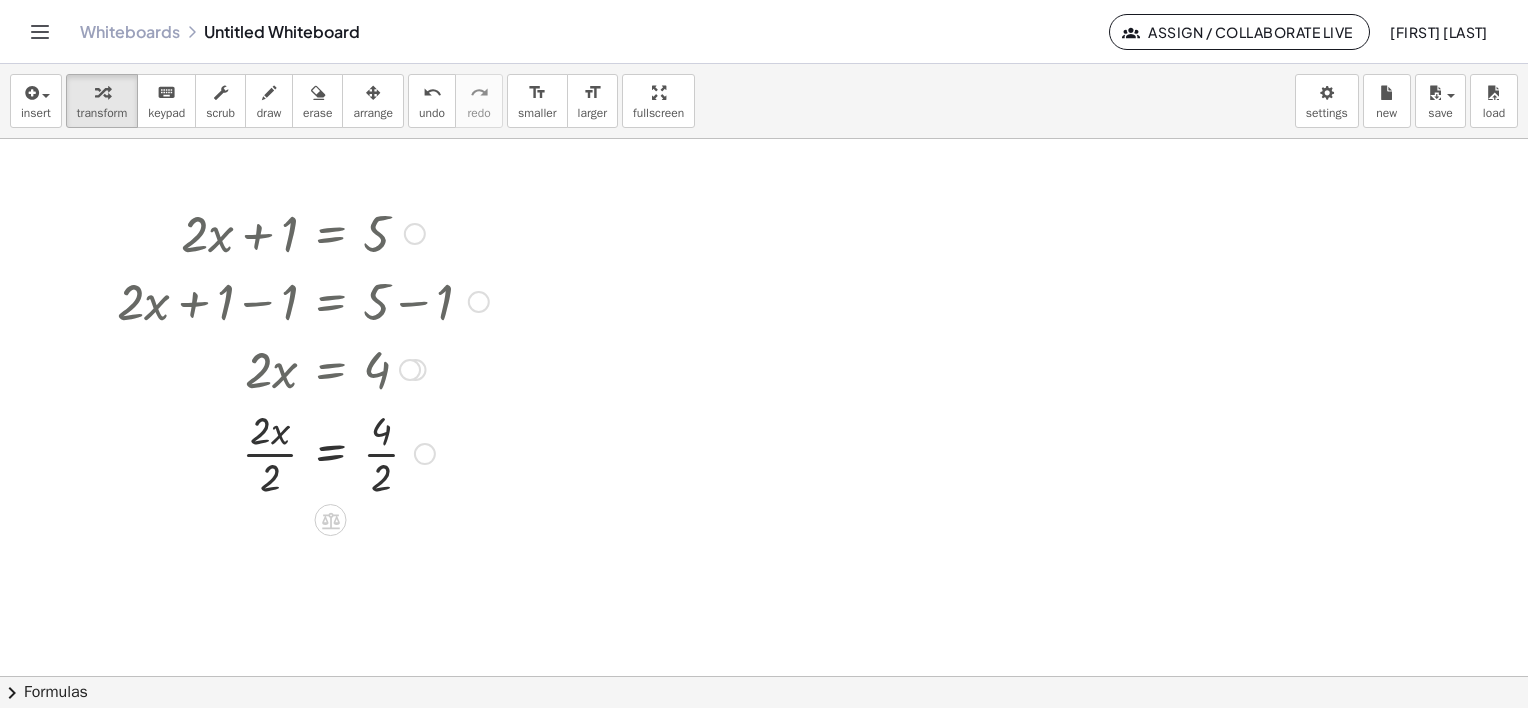 click at bounding box center (303, 452) 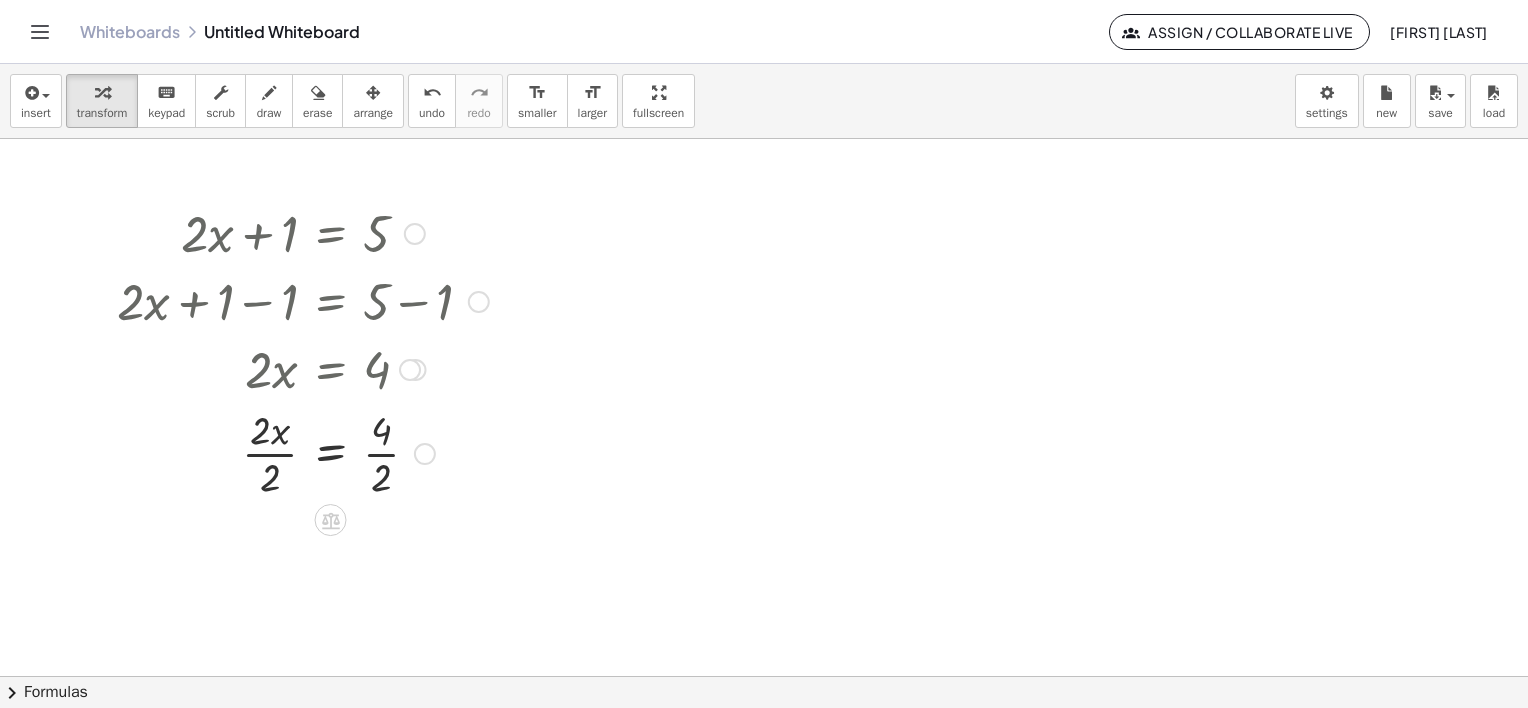 click at bounding box center [303, 452] 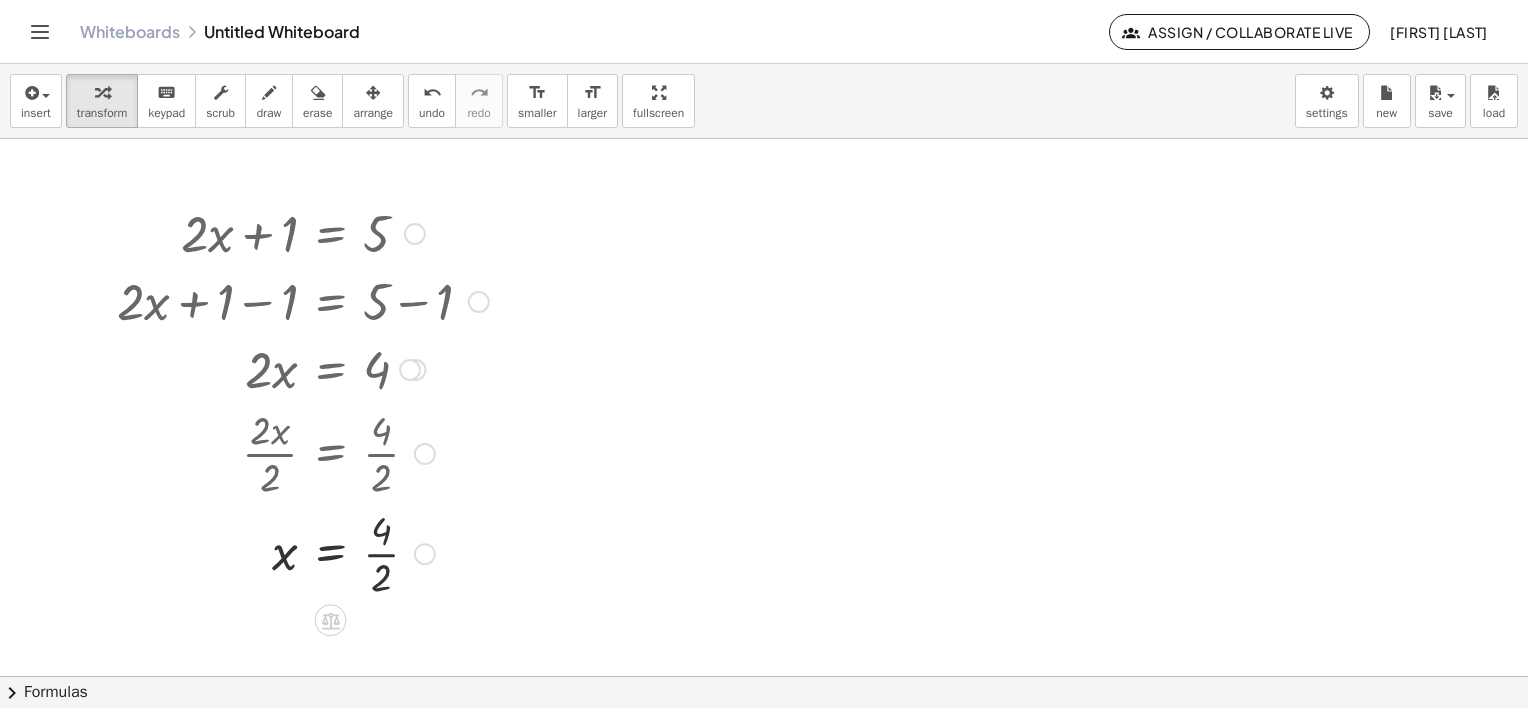 click at bounding box center [303, 552] 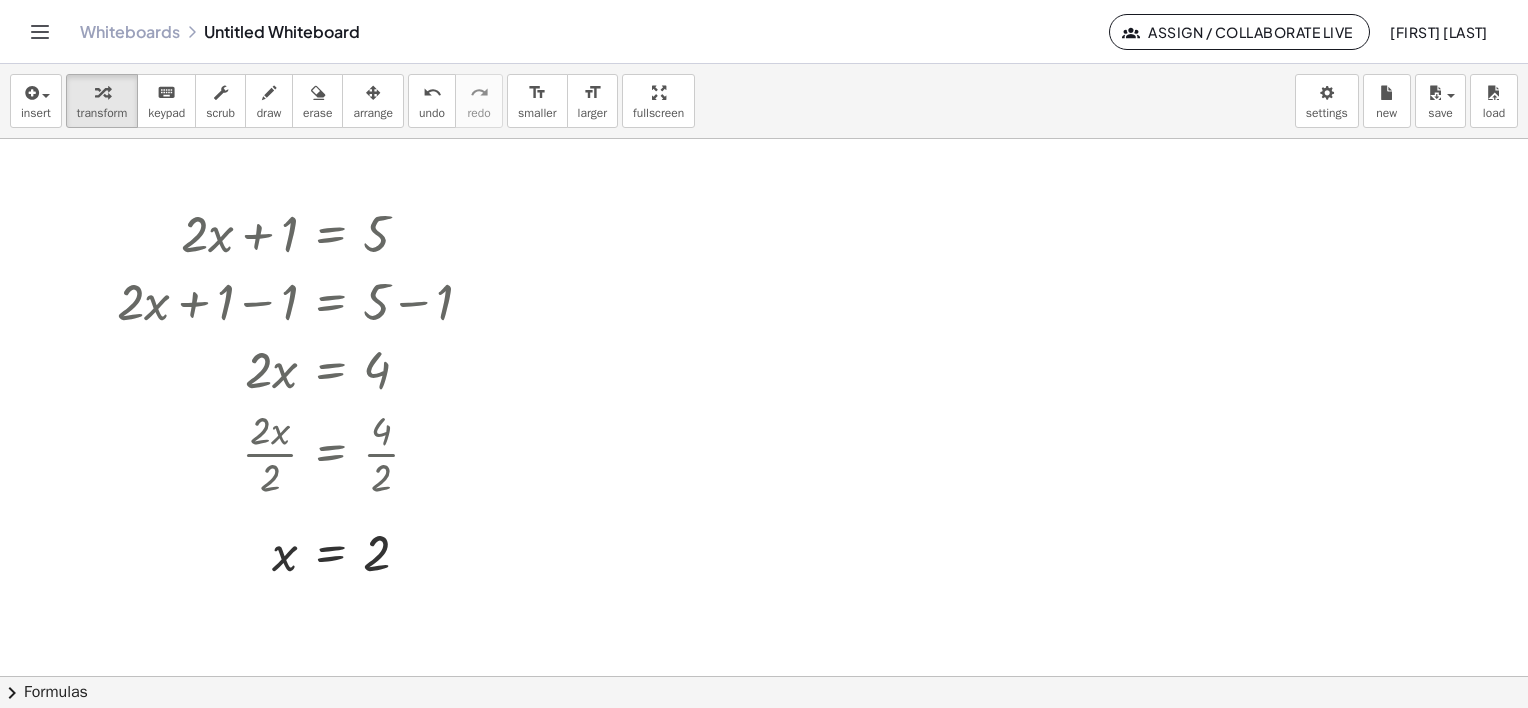 click 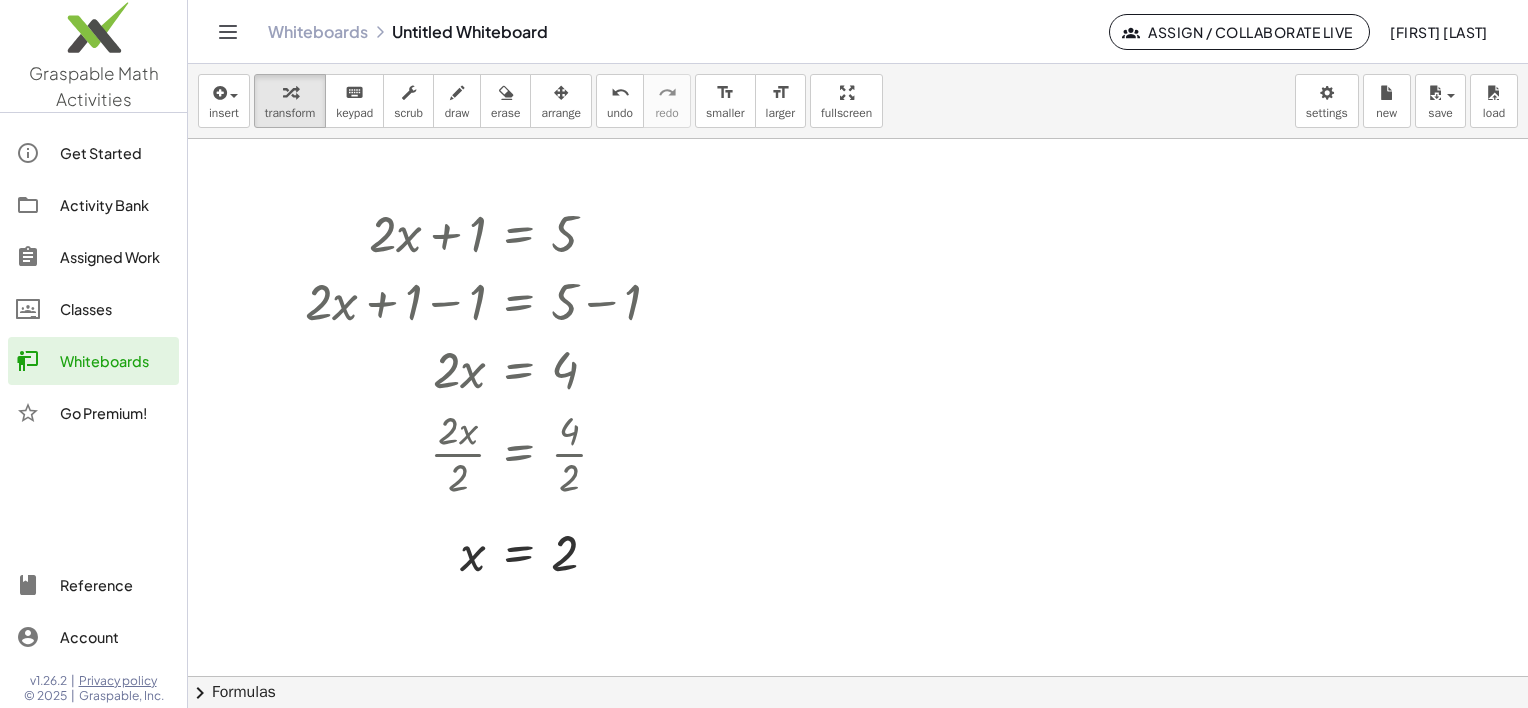 drag, startPoint x: 108, startPoint y: 591, endPoint x: 932, endPoint y: 80, distance: 969.586 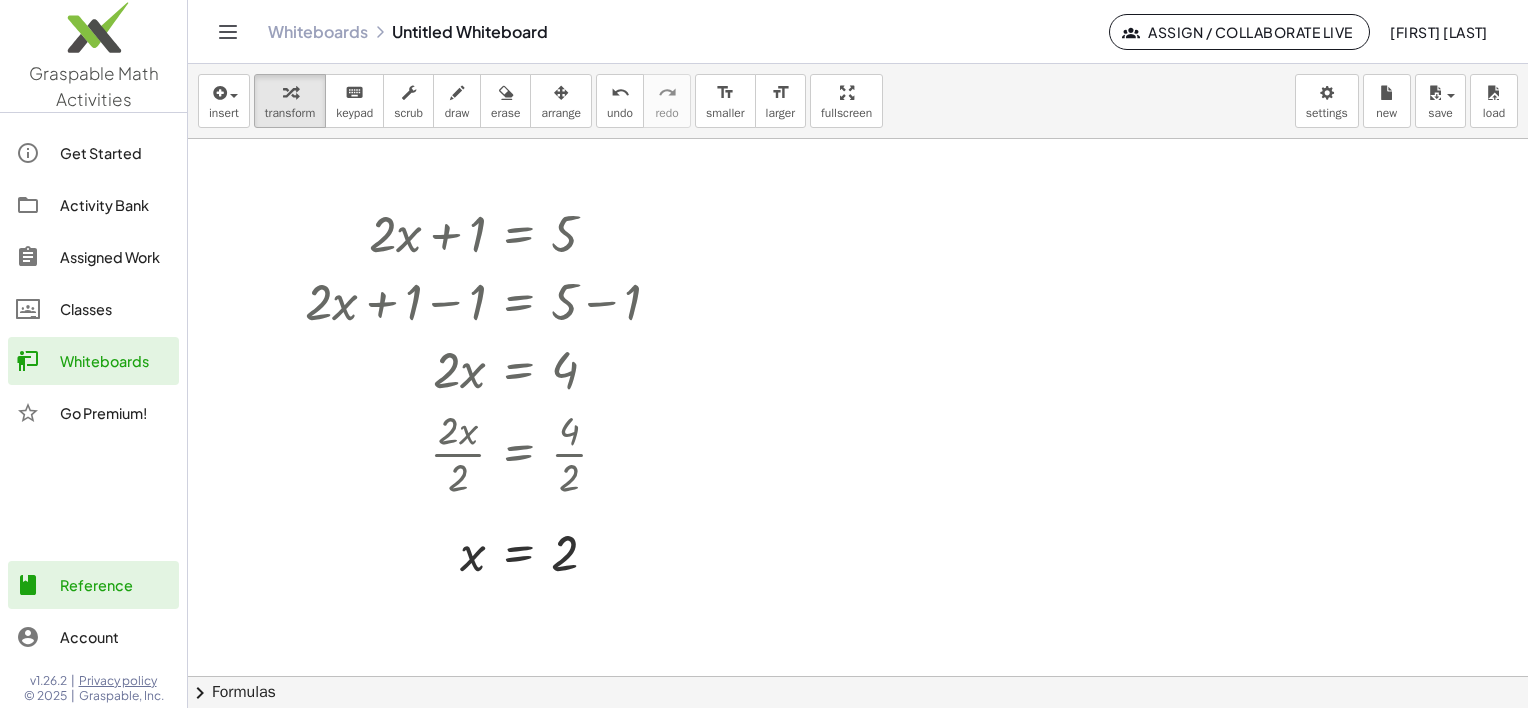 click at bounding box center (858, 676) 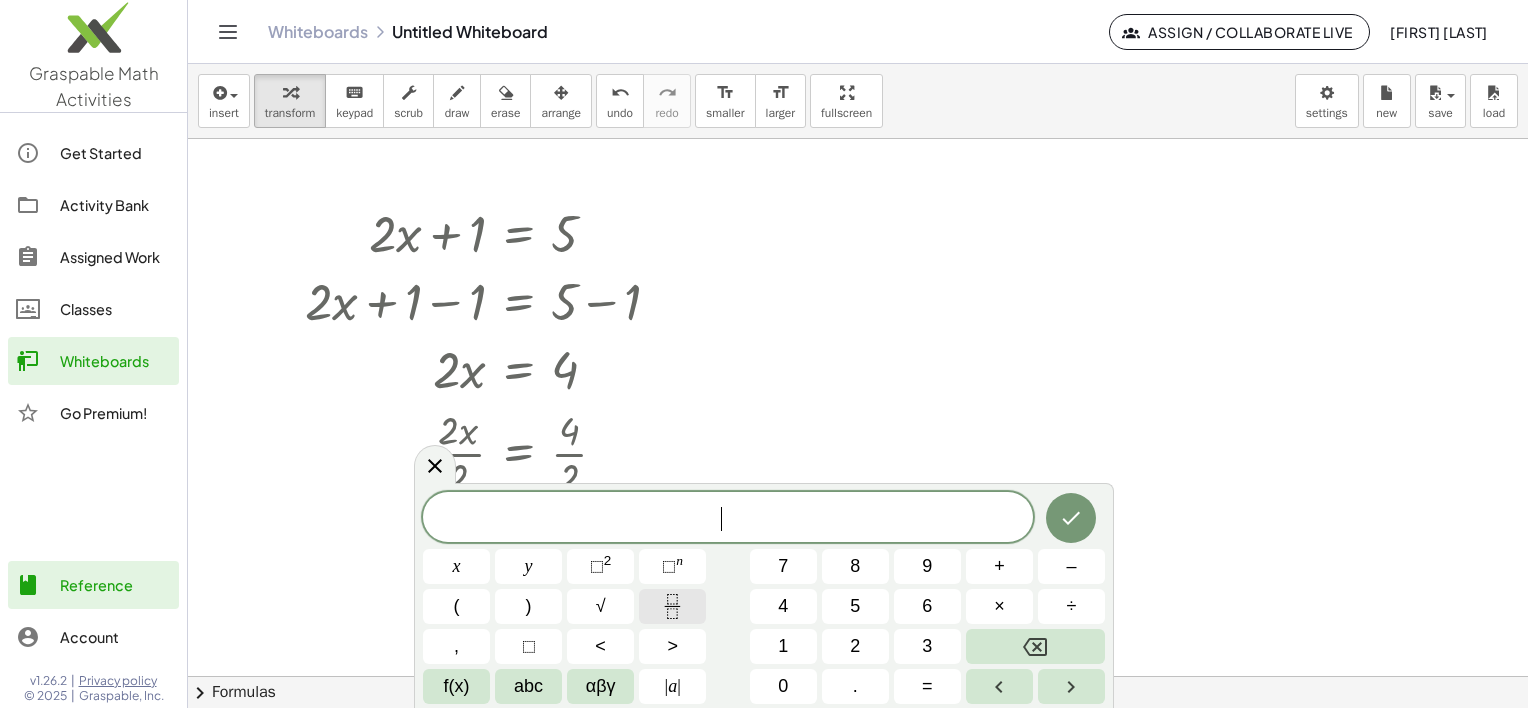 click 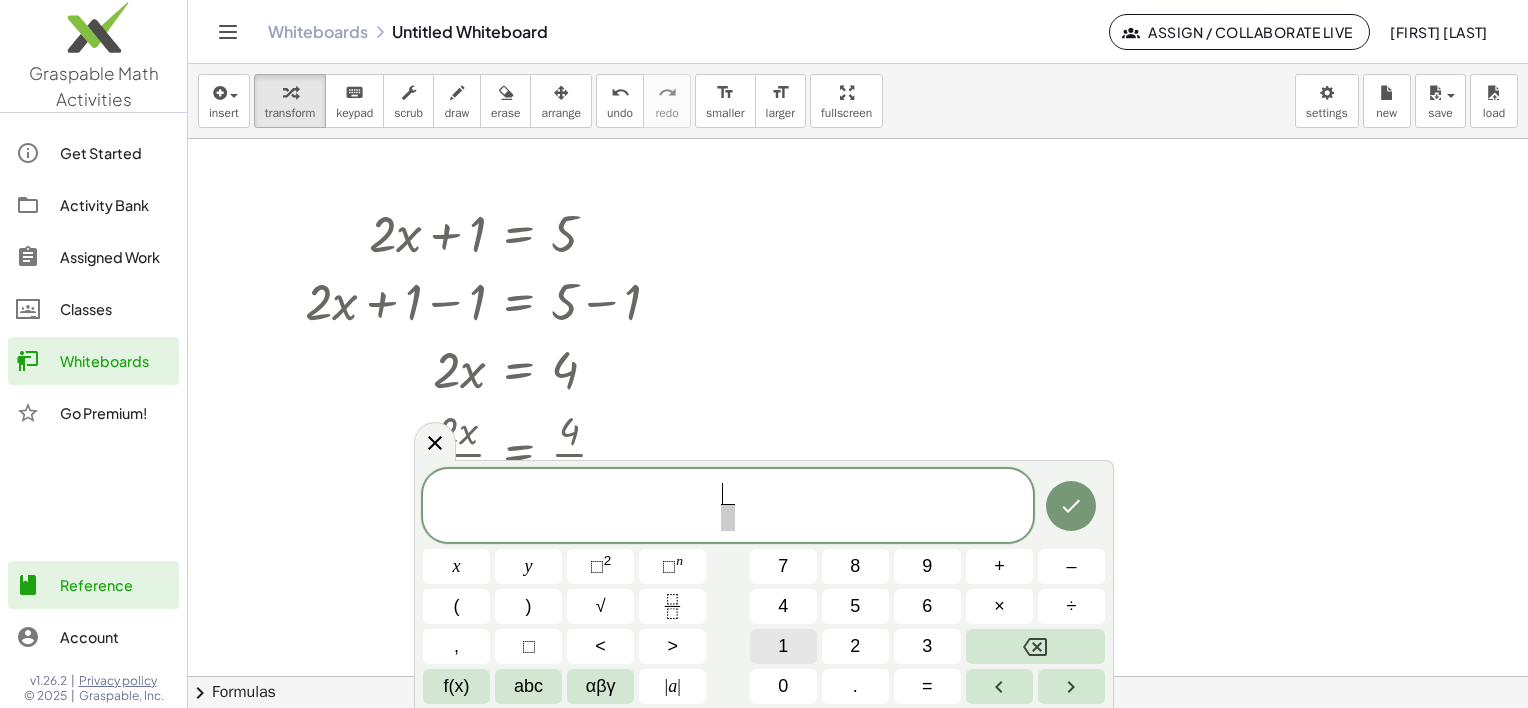 click on "1" at bounding box center [783, 646] 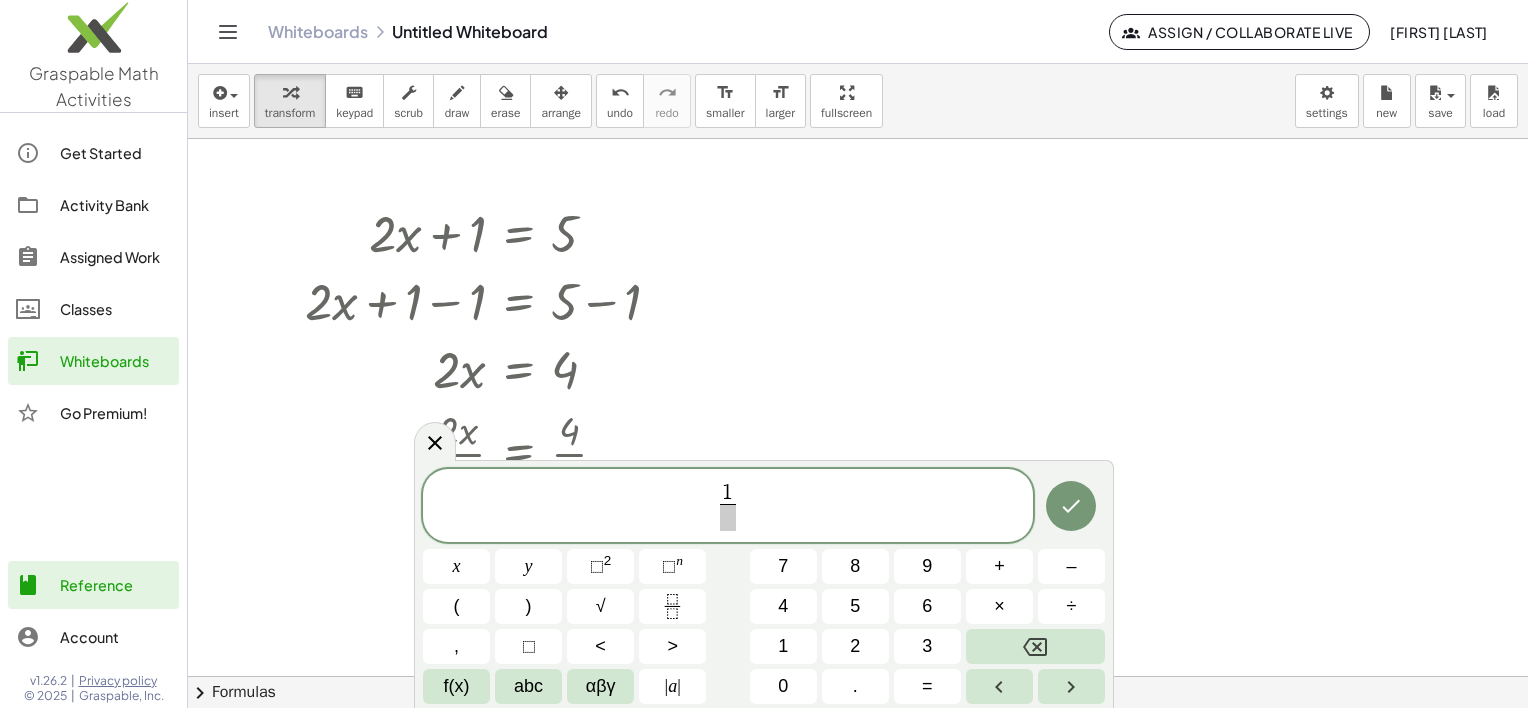 click at bounding box center [727, 517] 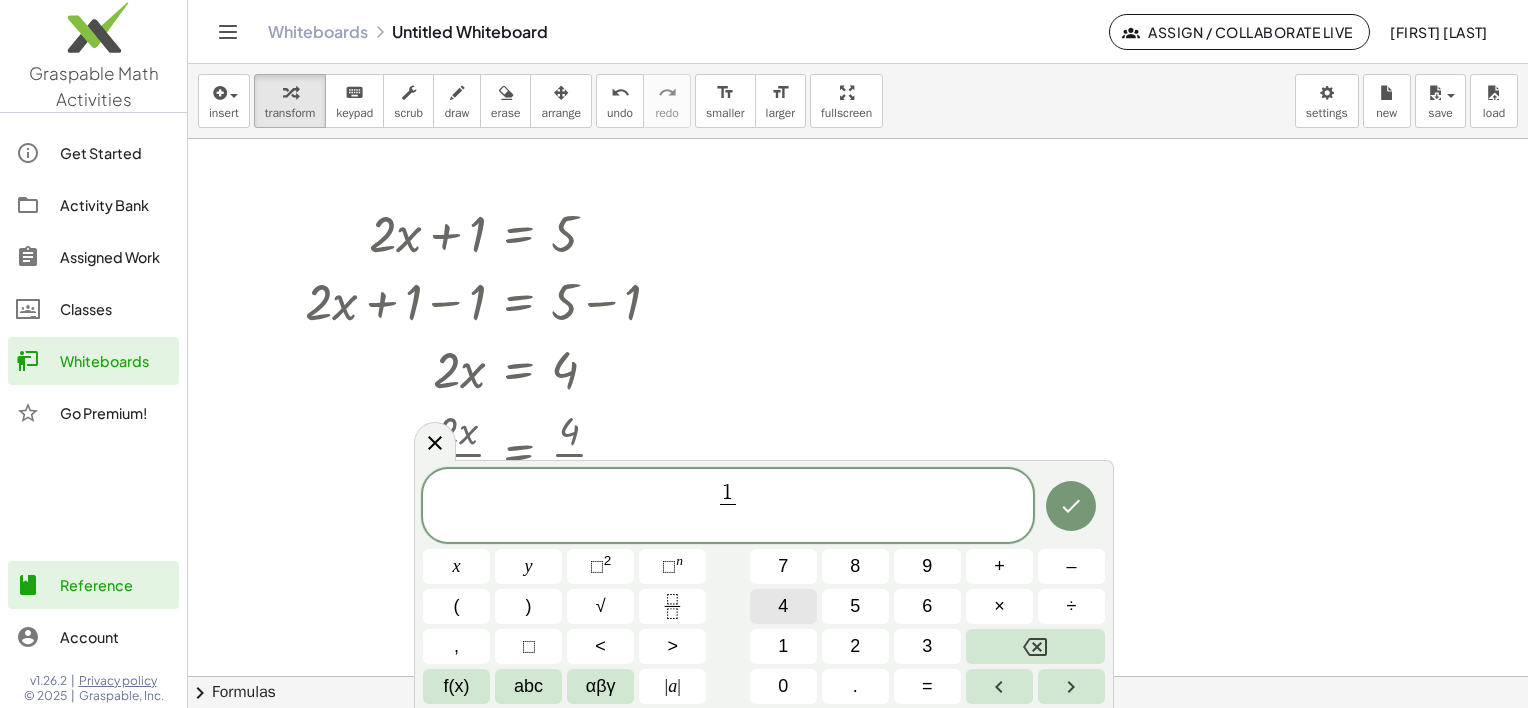 click on "4" at bounding box center (783, 606) 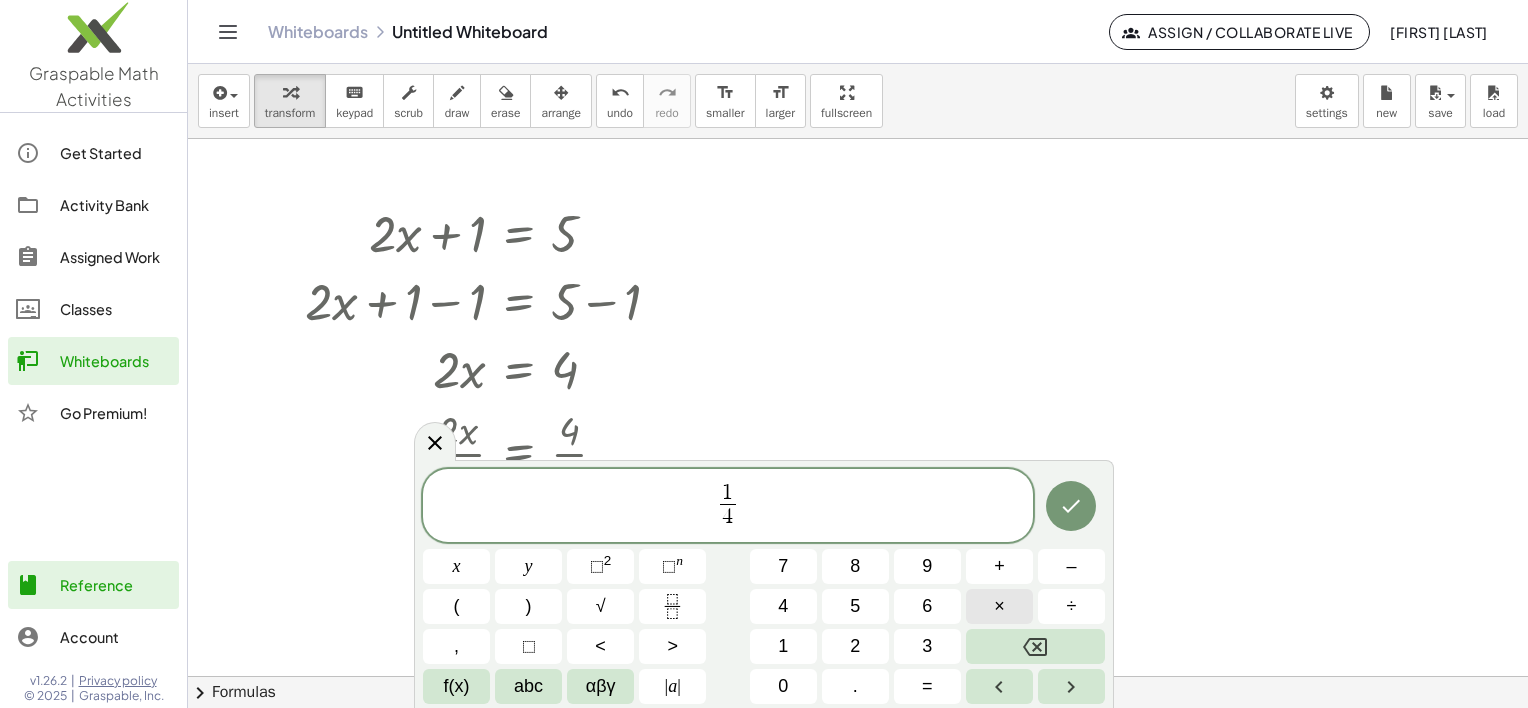 click on "×" at bounding box center (999, 606) 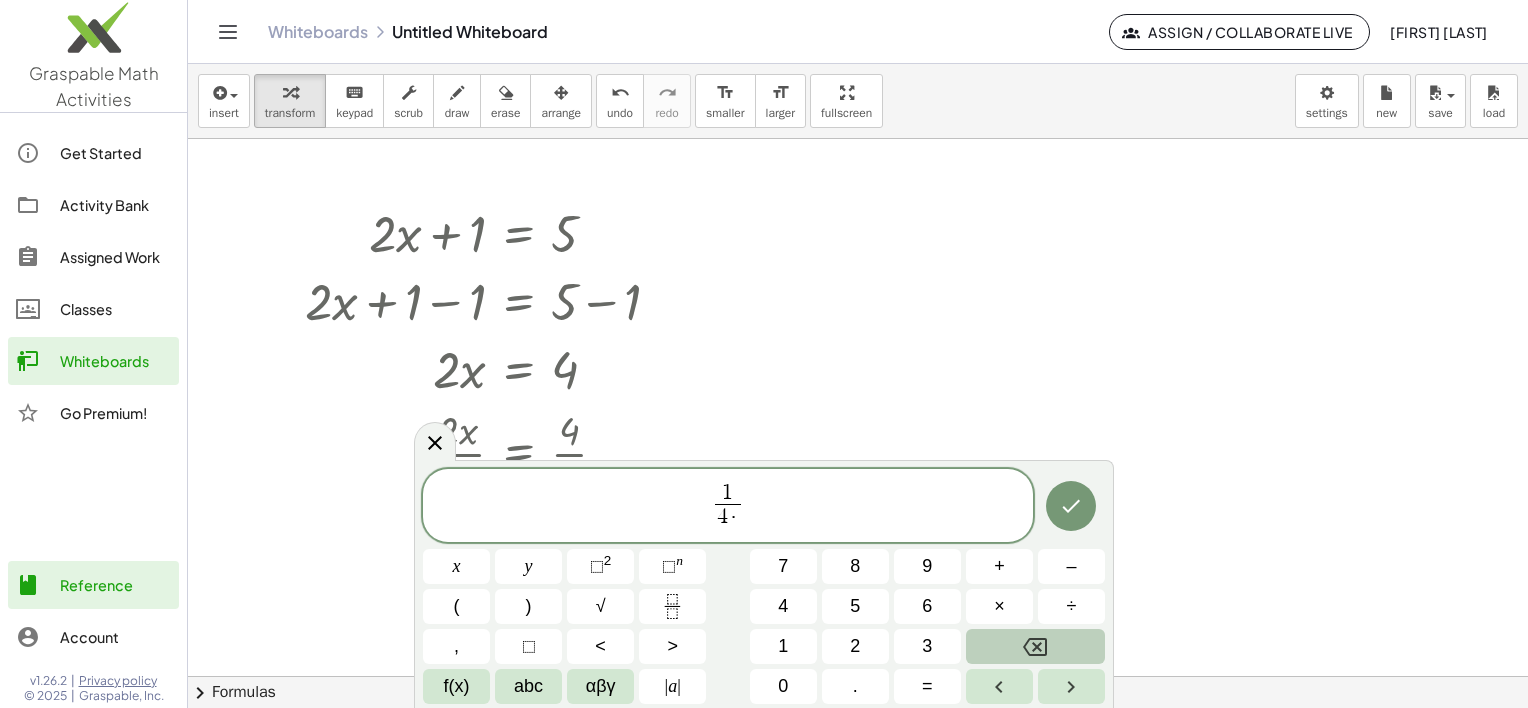 click 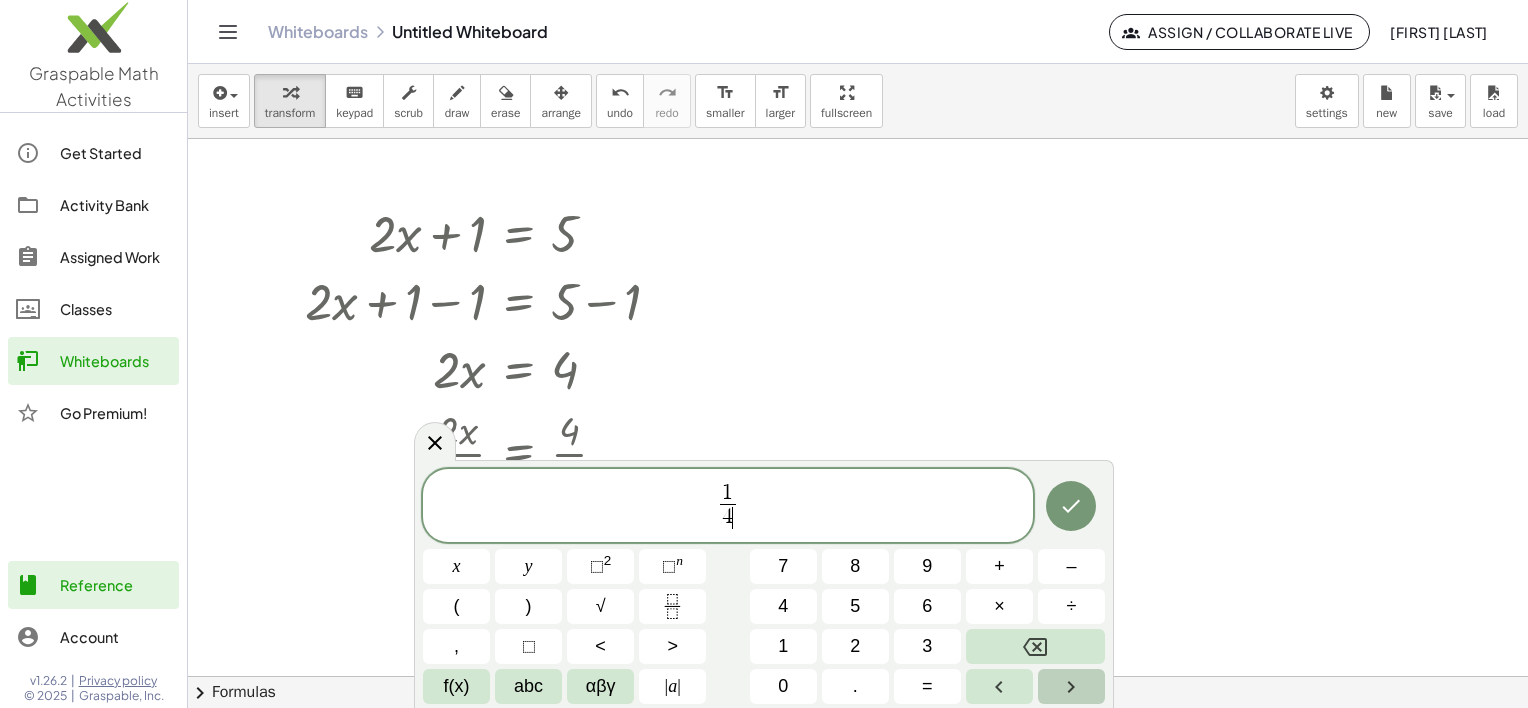 click at bounding box center (1071, 686) 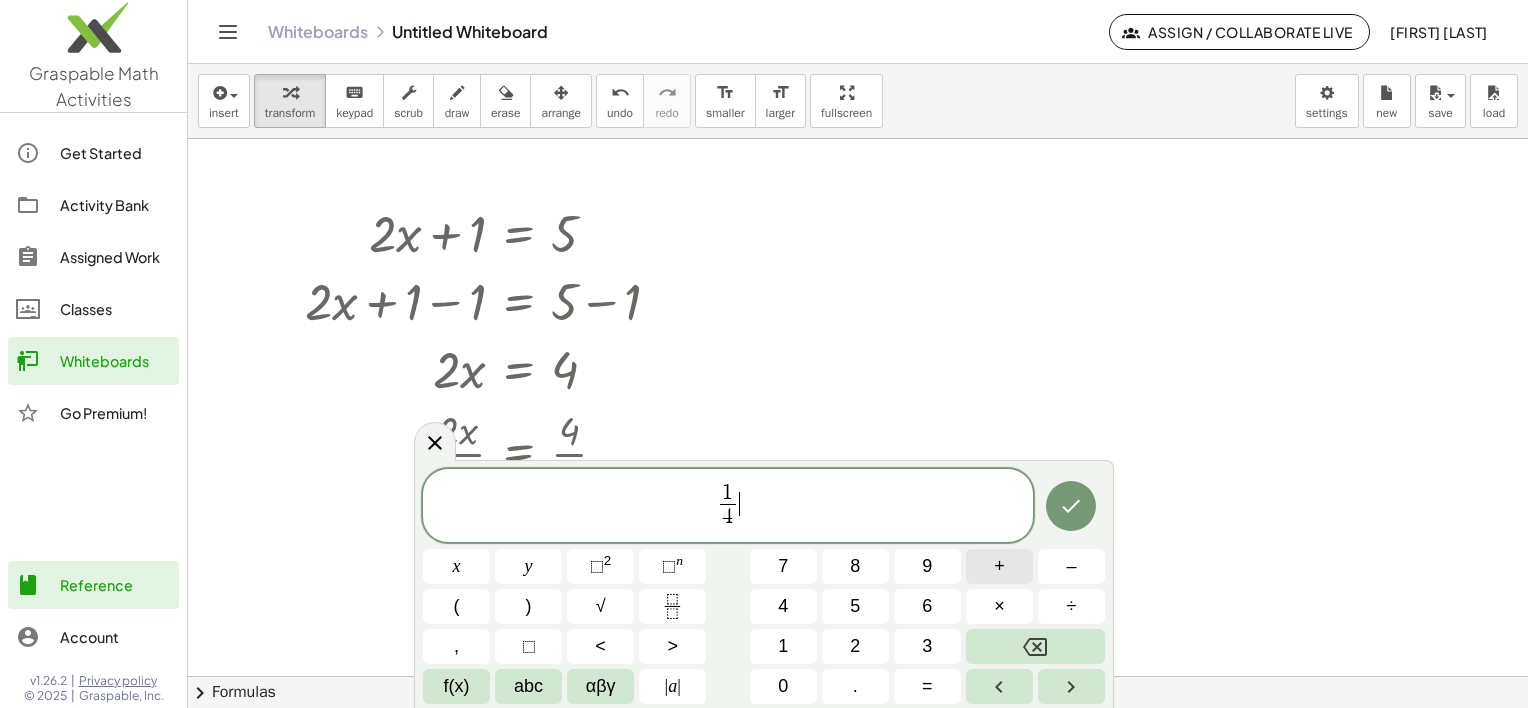 click on "+" at bounding box center (999, 566) 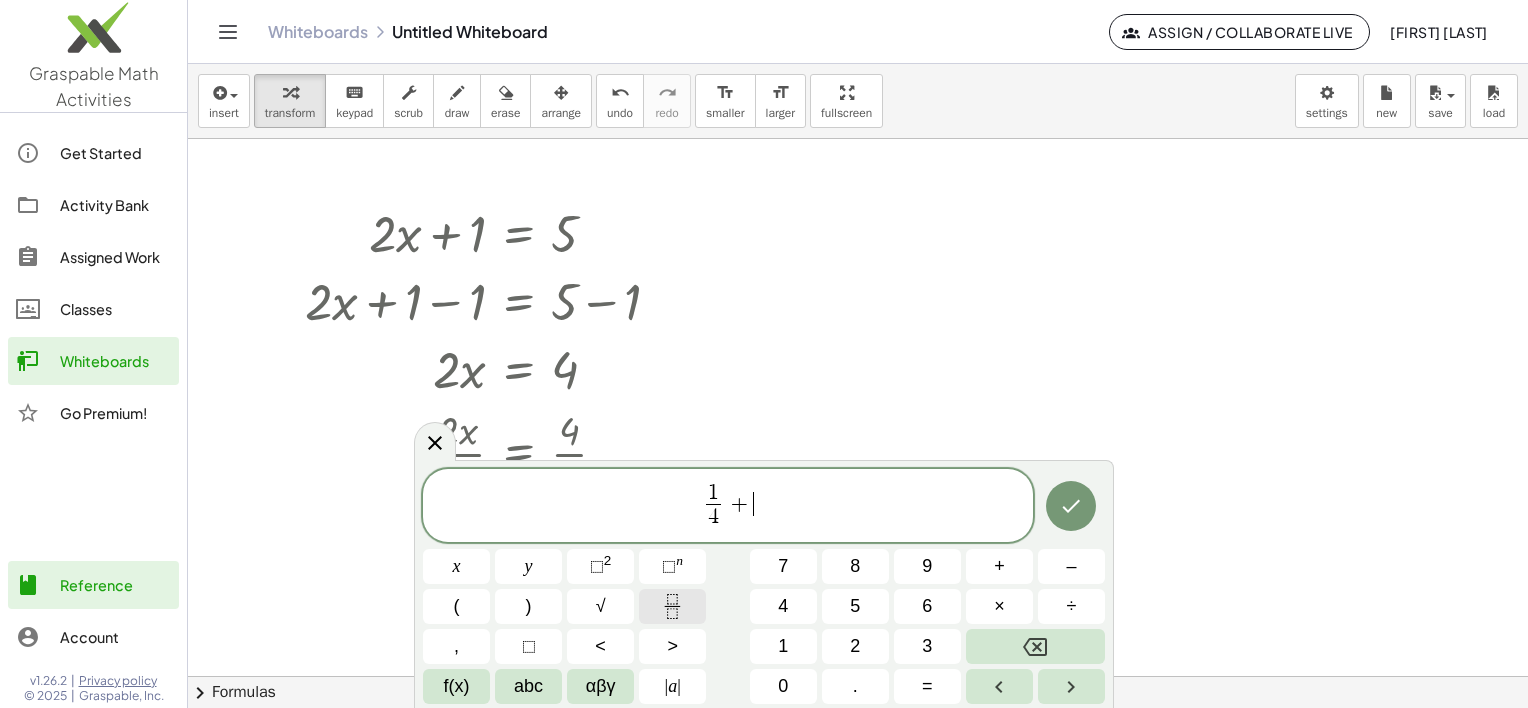 click at bounding box center (672, 606) 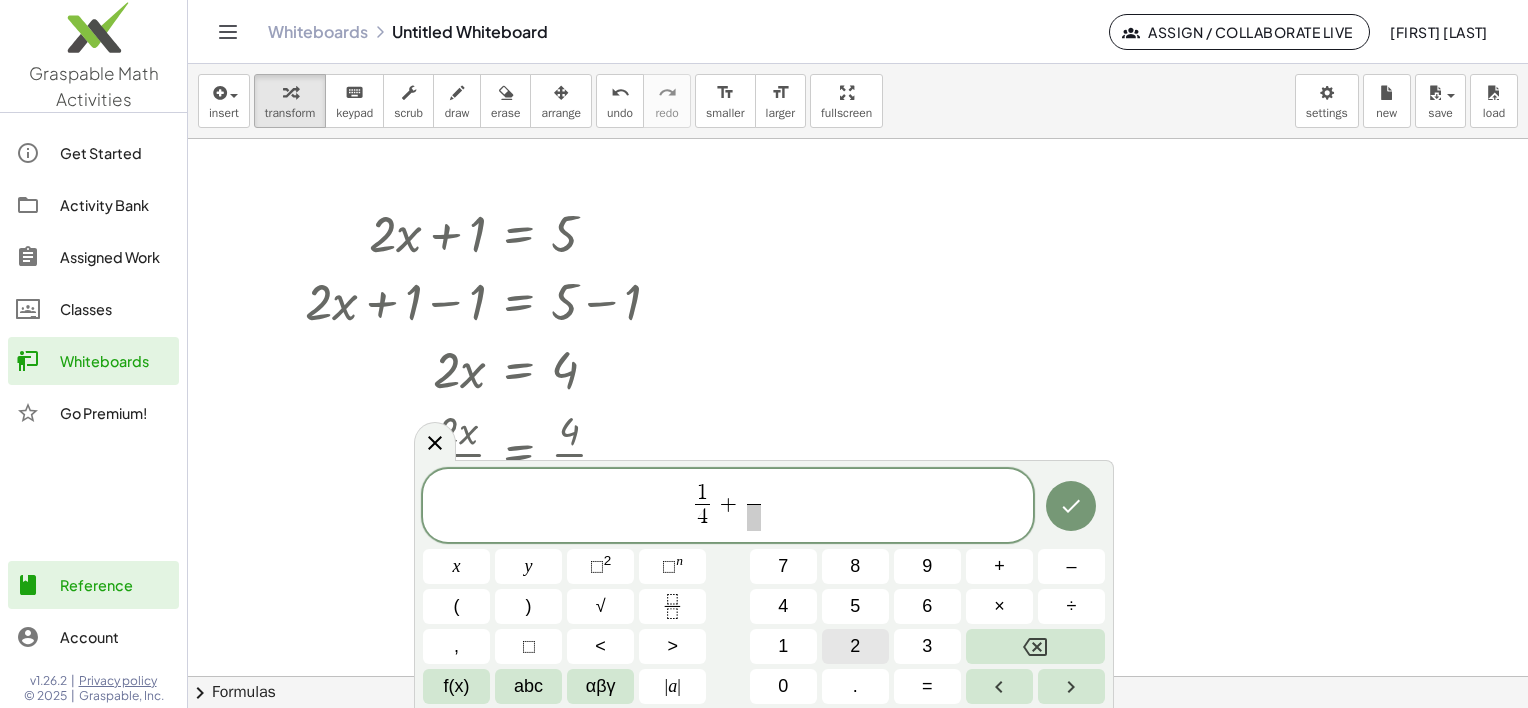 click on "2" at bounding box center (855, 646) 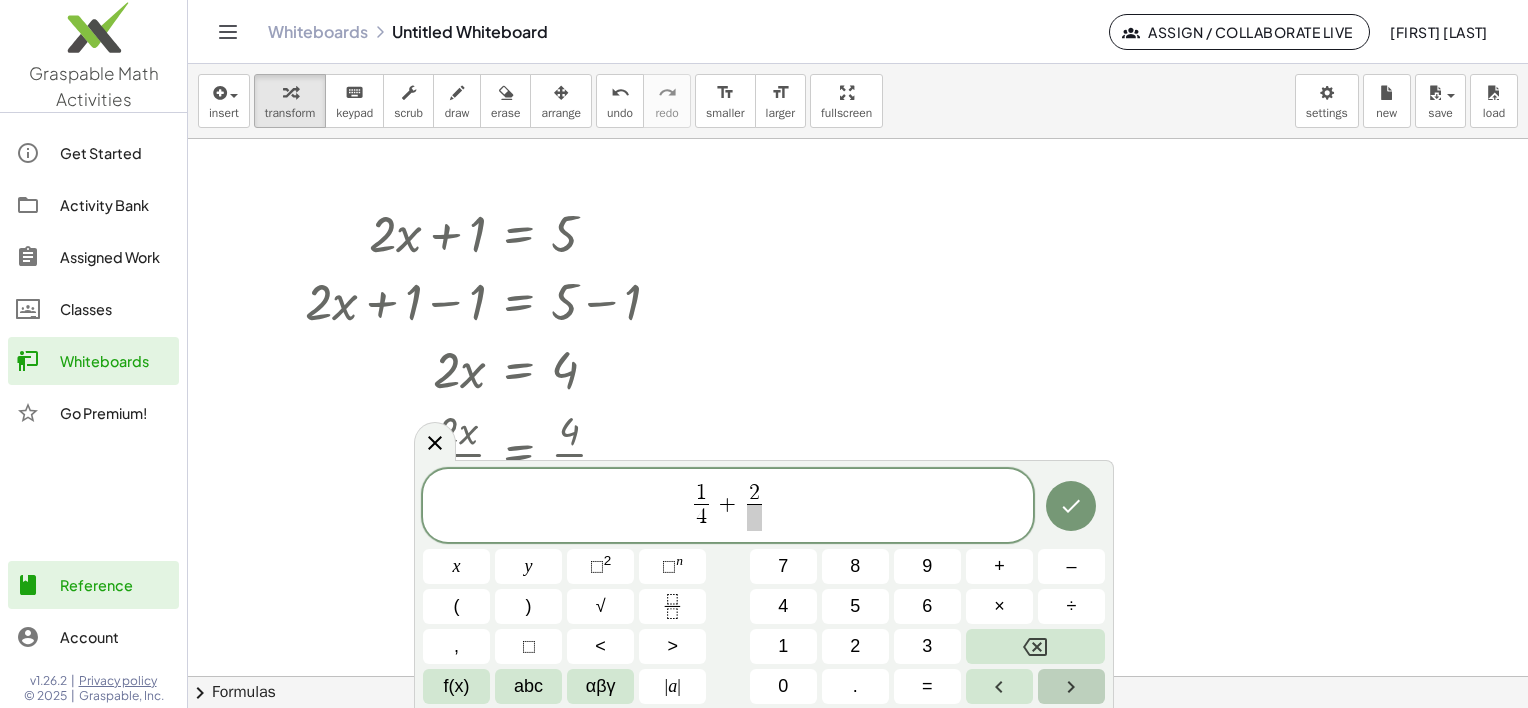 click 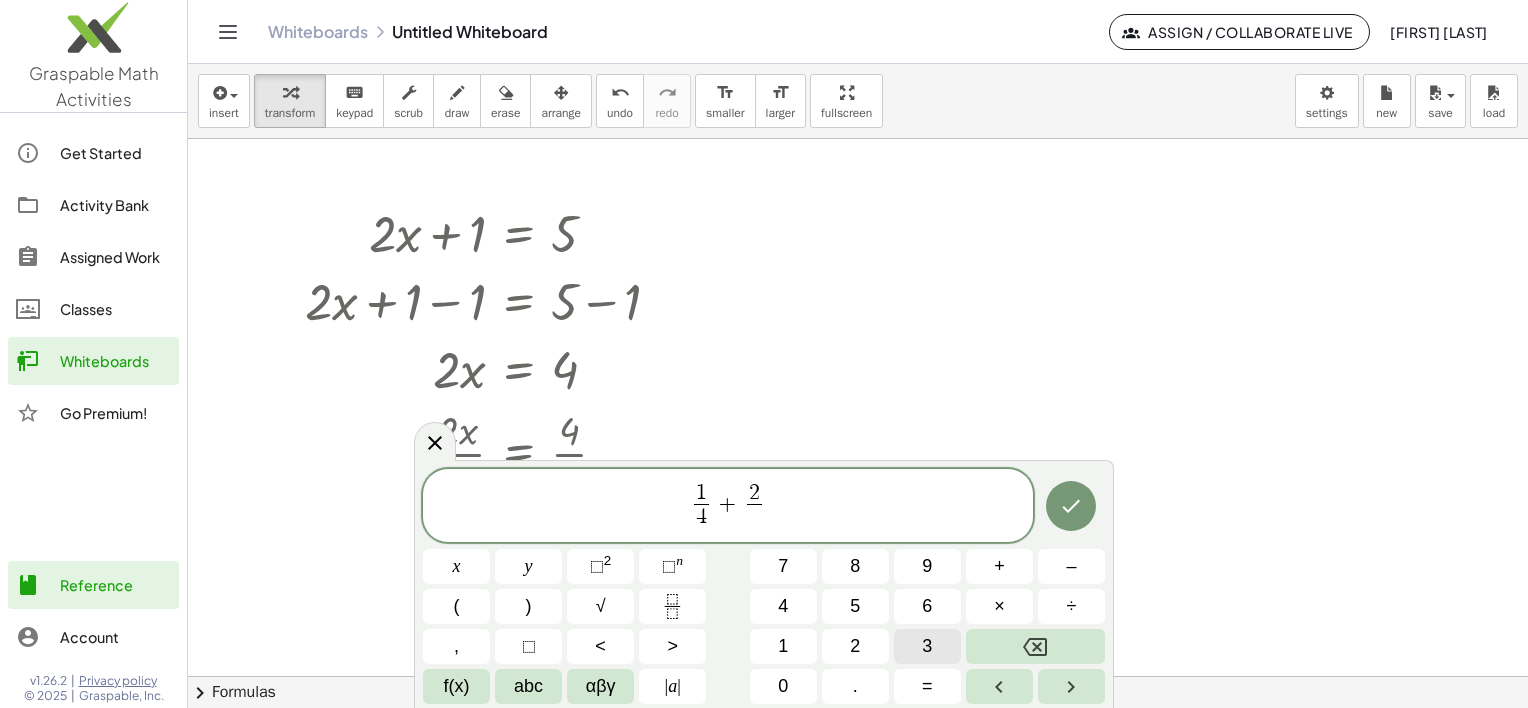 click on "3" at bounding box center [927, 646] 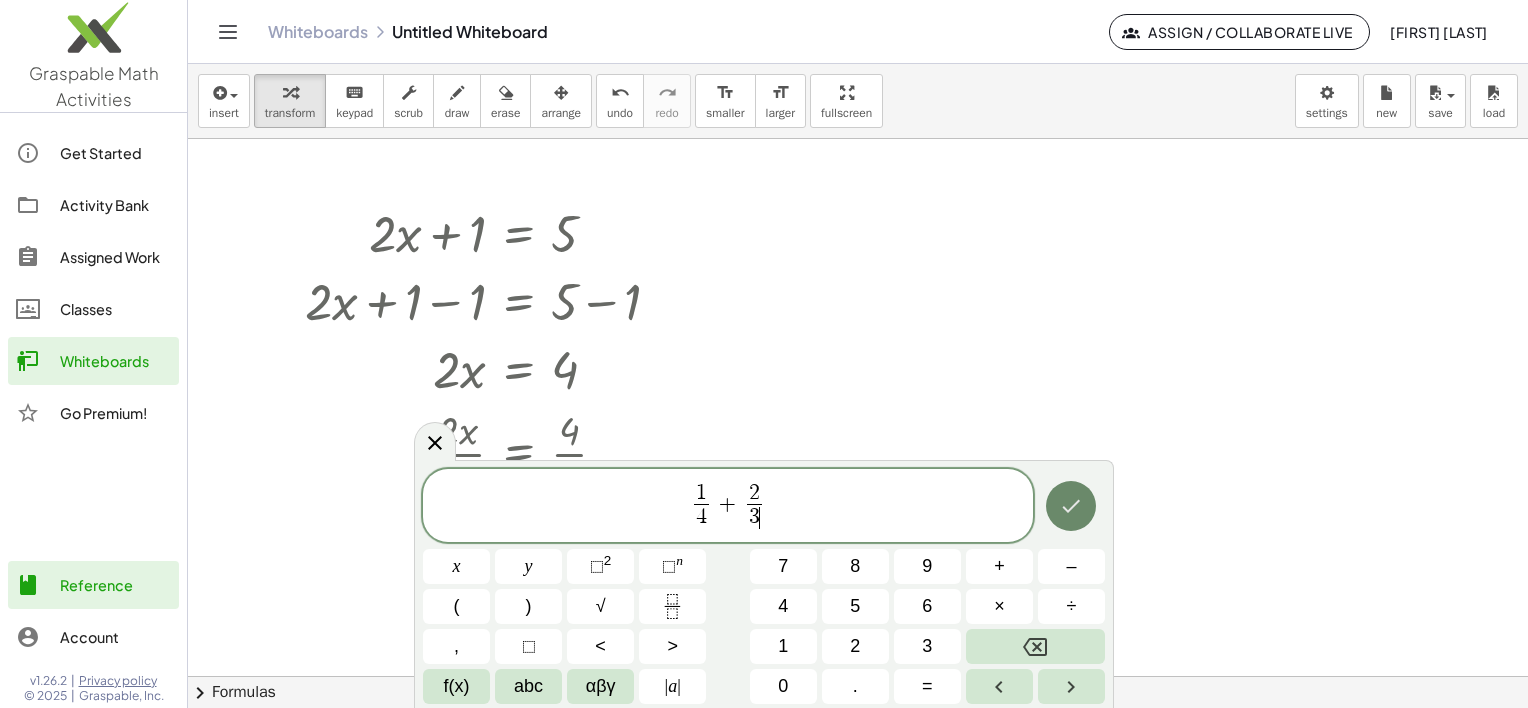 click 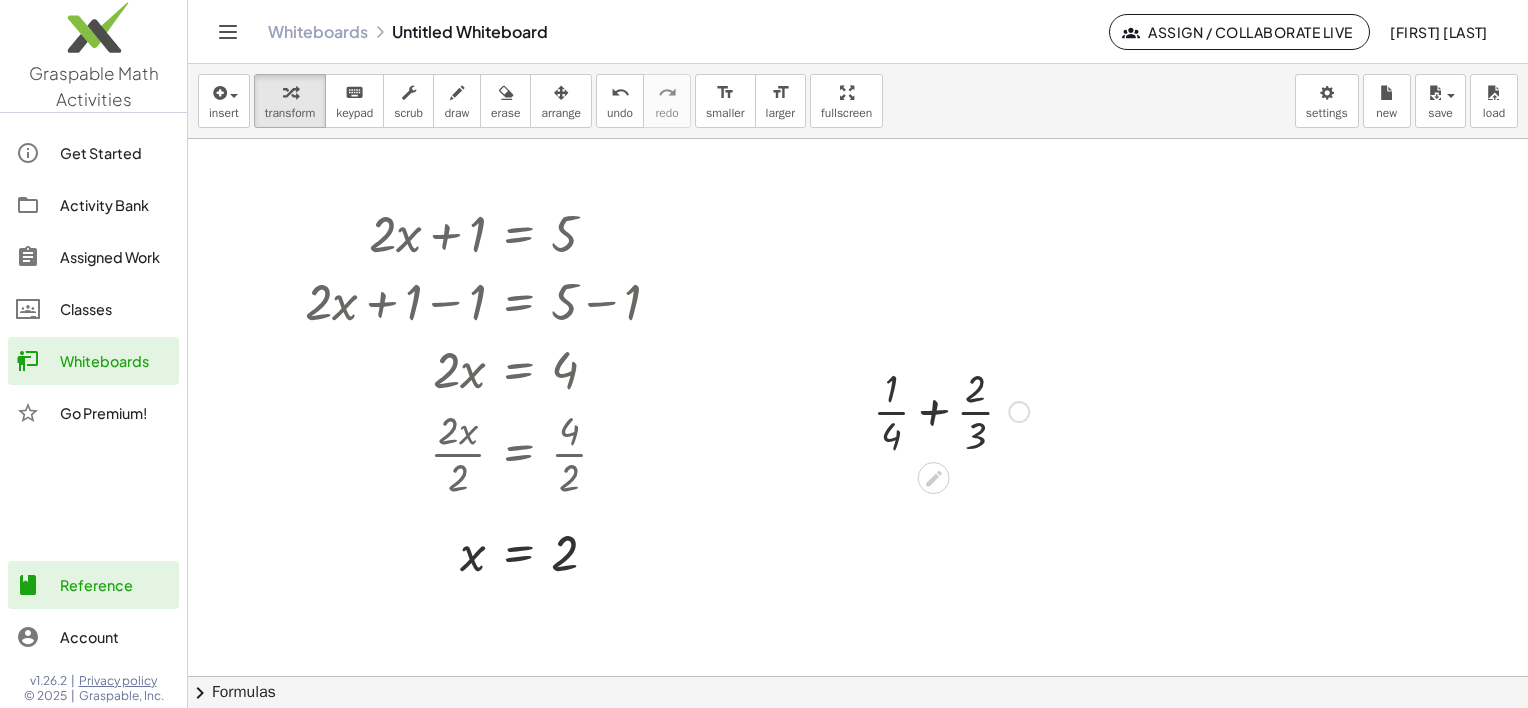 click at bounding box center (951, 410) 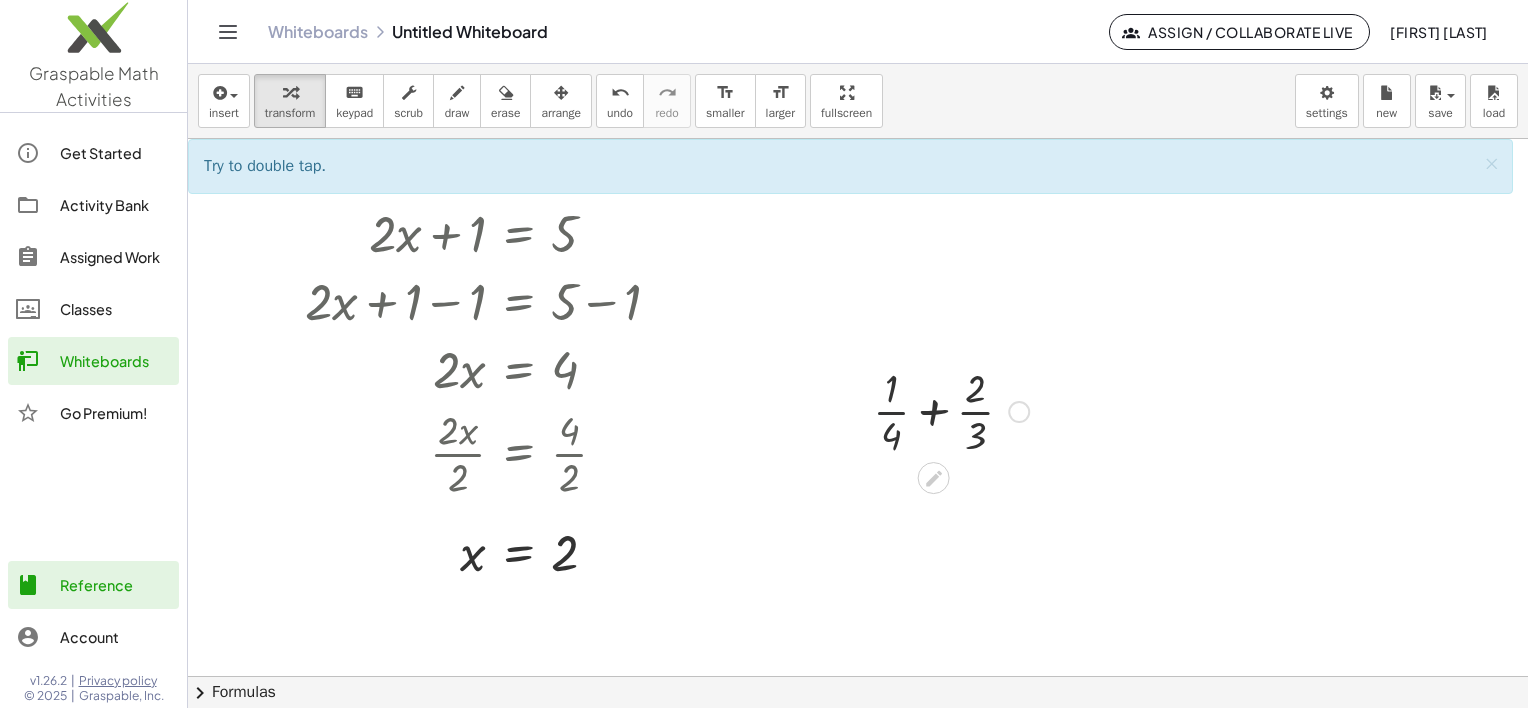 click at bounding box center [951, 410] 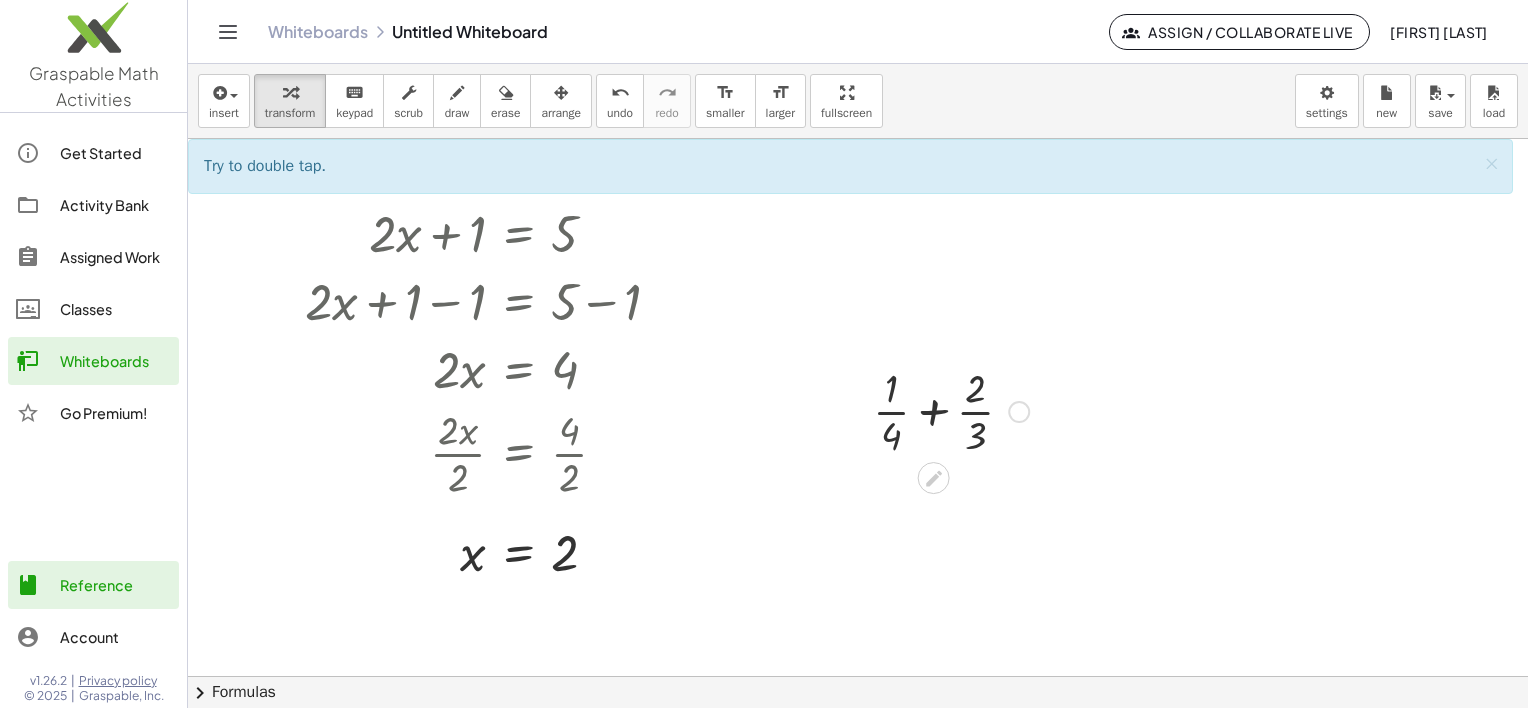 click at bounding box center [951, 410] 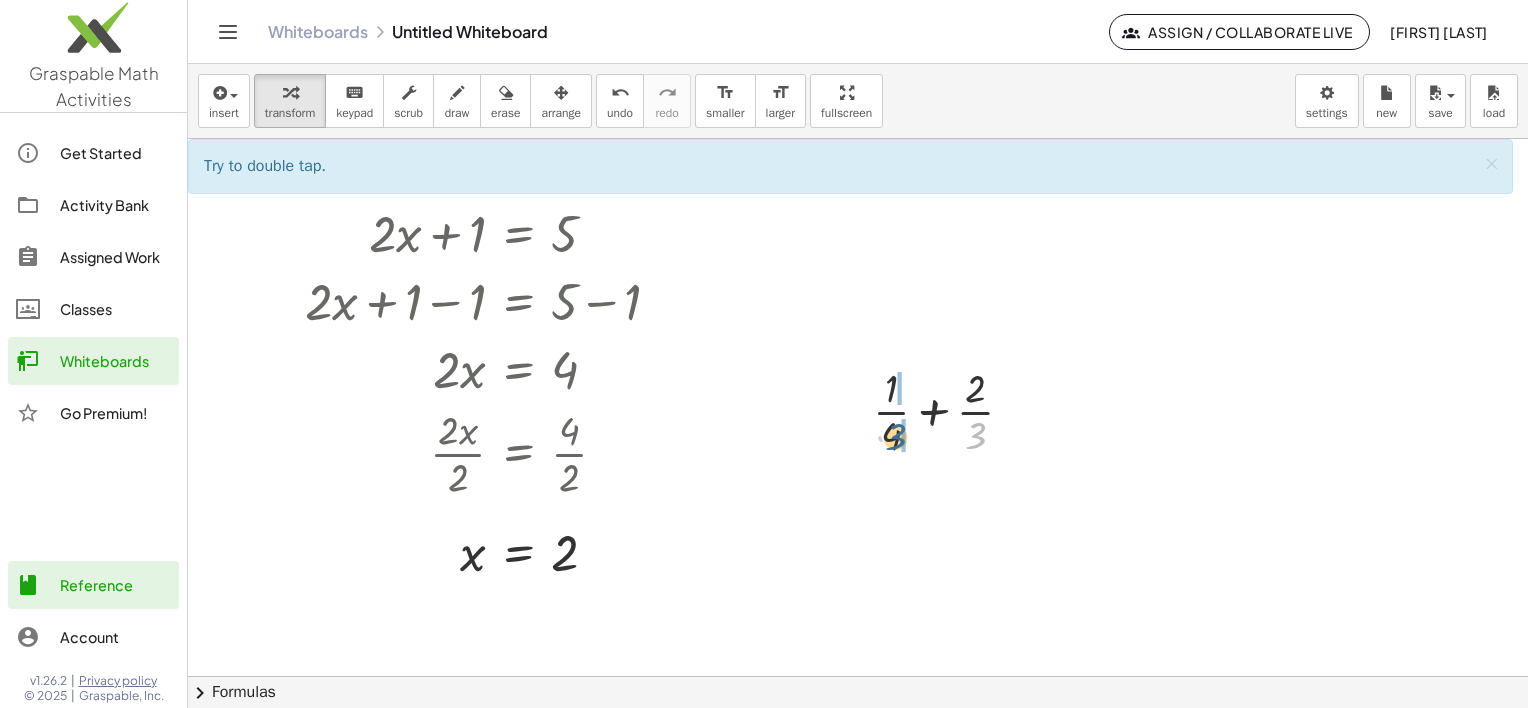 drag, startPoint x: 968, startPoint y: 425, endPoint x: 887, endPoint y: 425, distance: 81 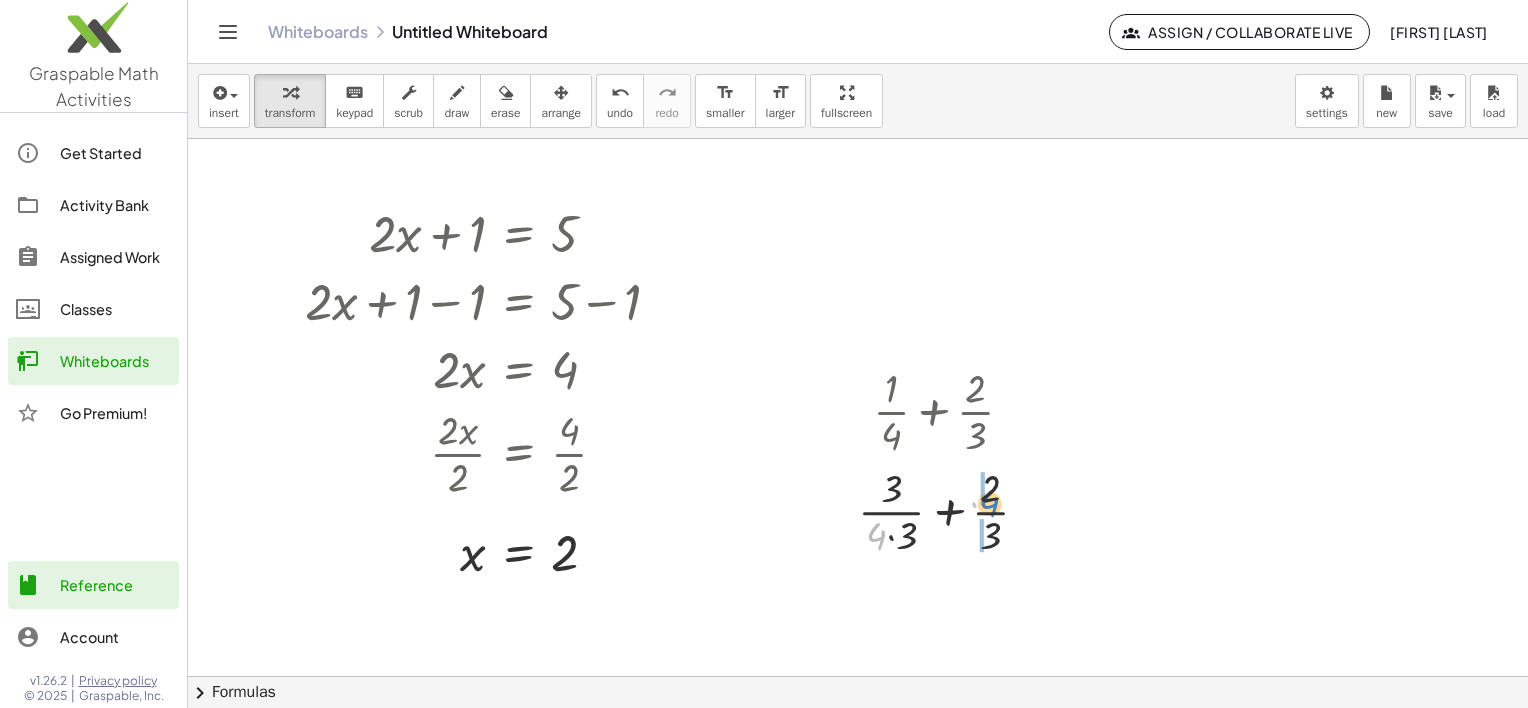 drag, startPoint x: 881, startPoint y: 543, endPoint x: 995, endPoint y: 511, distance: 118.40608 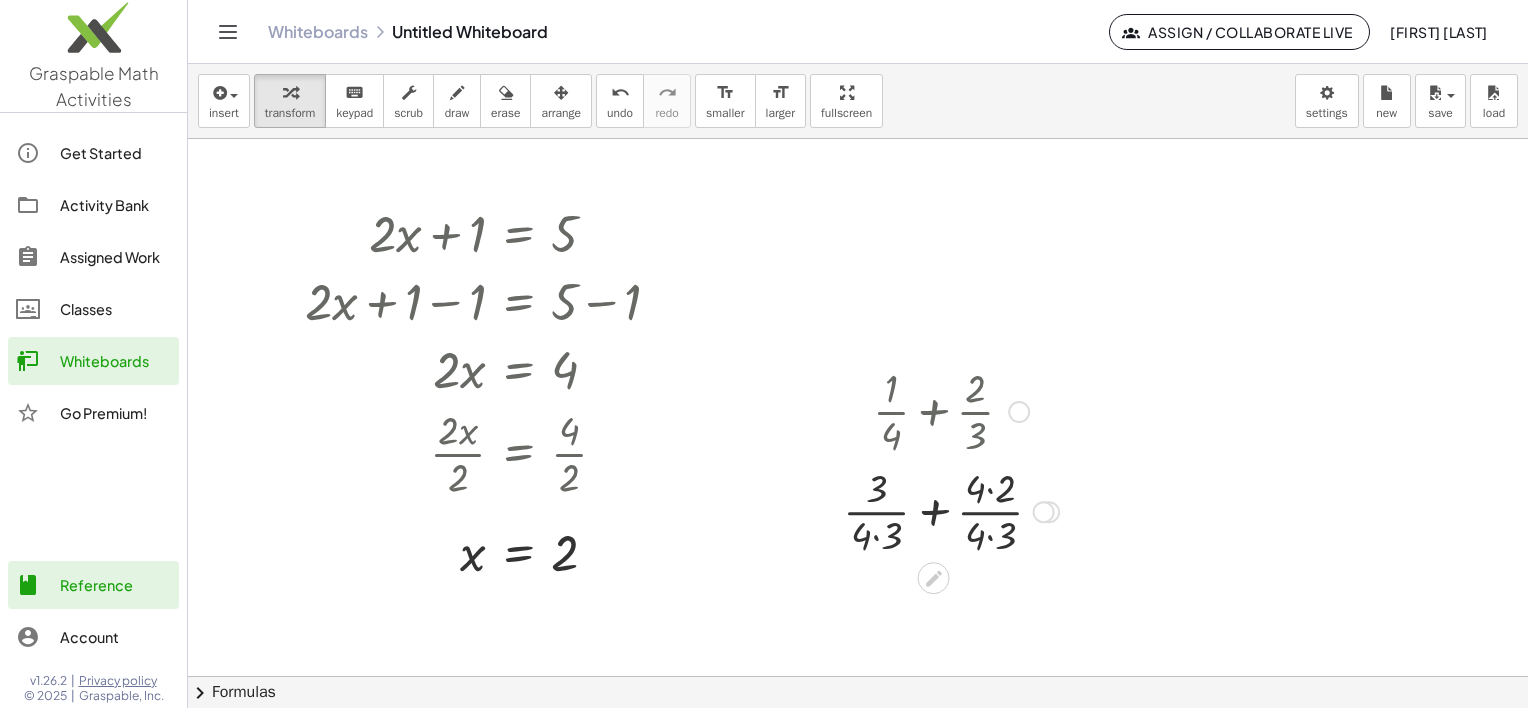 click at bounding box center [951, 510] 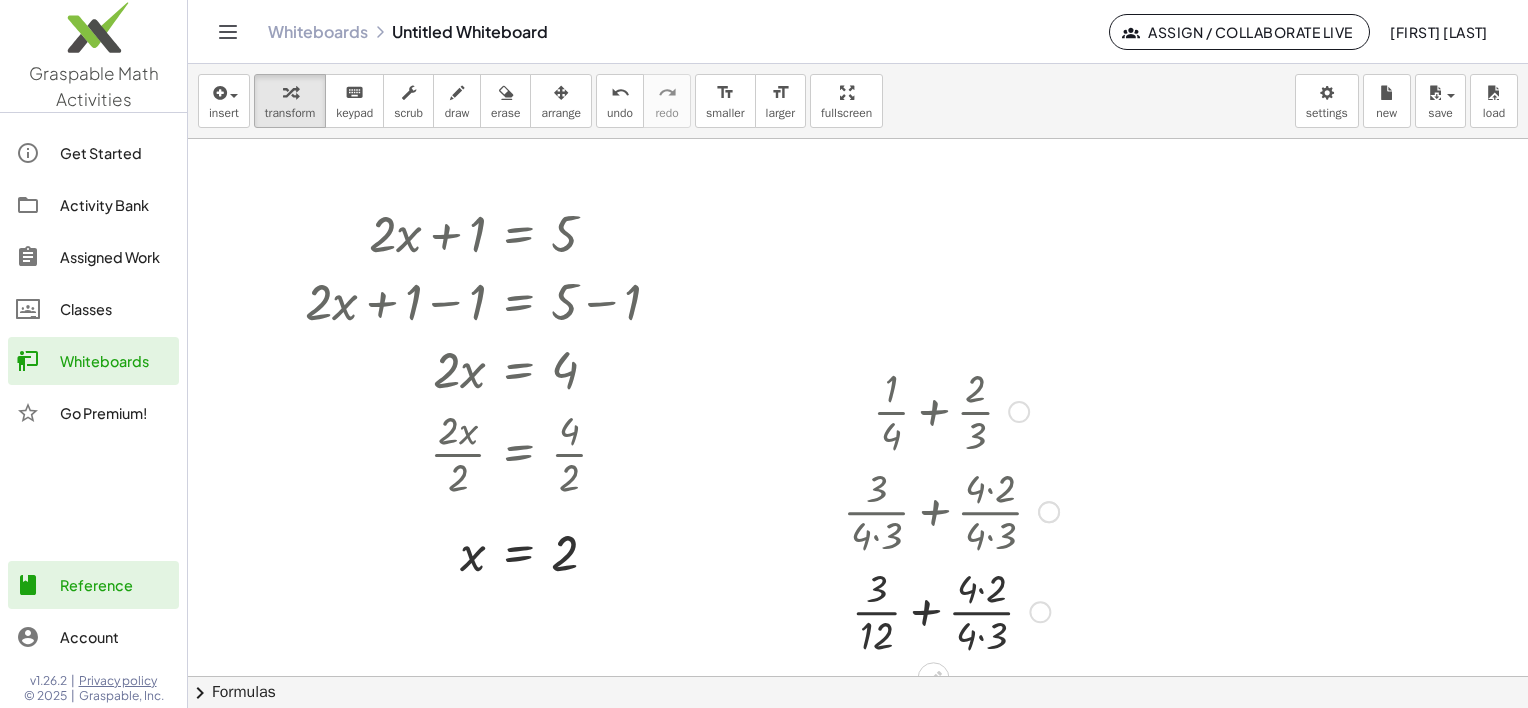 click at bounding box center (951, 410) 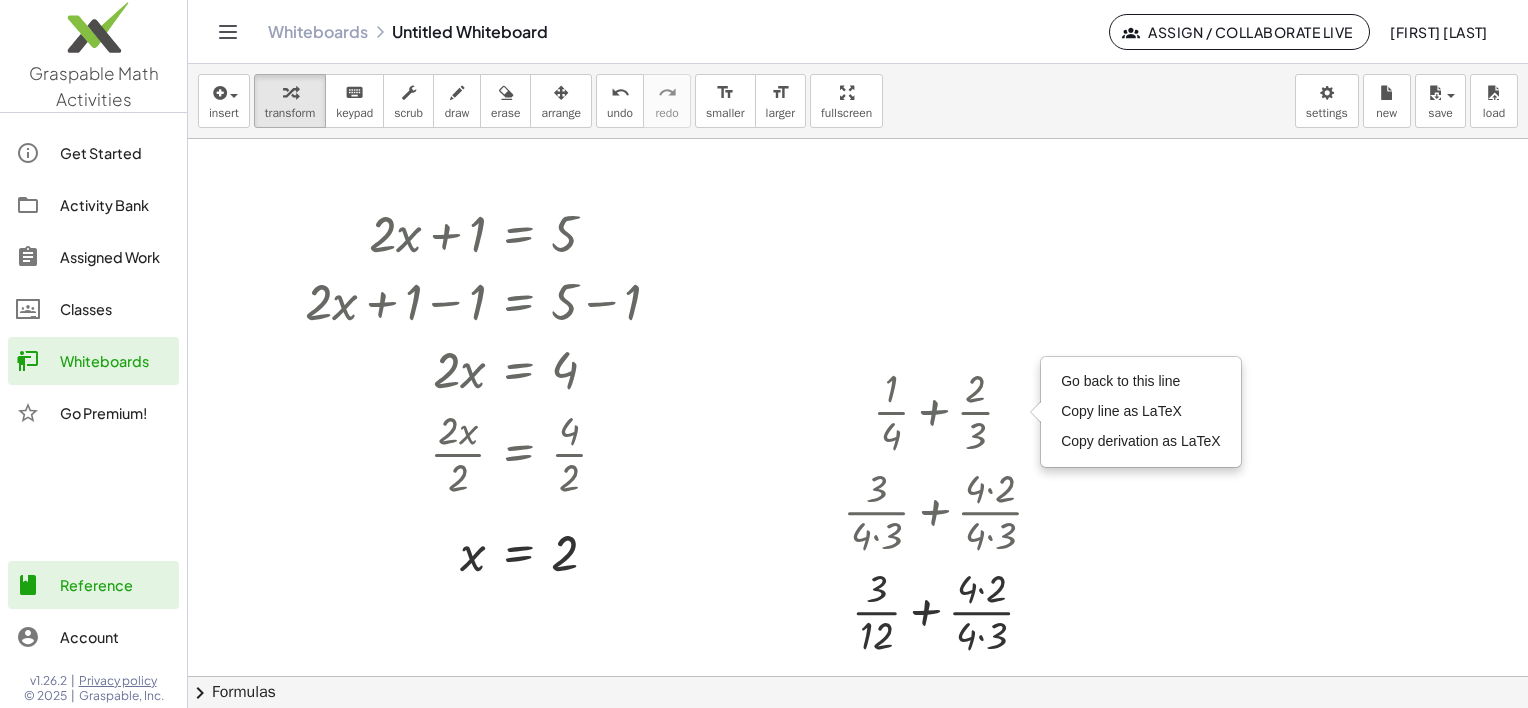 click at bounding box center (858, 676) 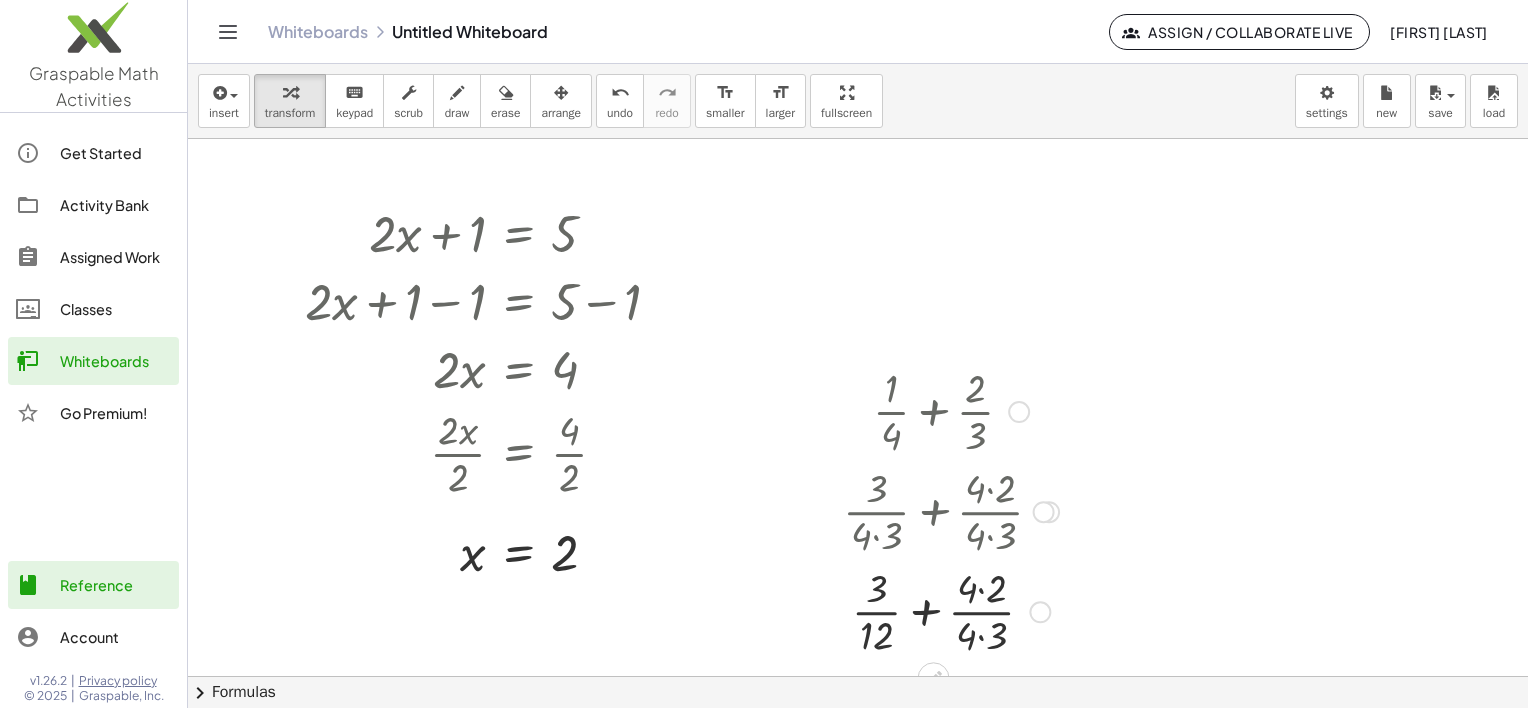 click at bounding box center [1044, 512] 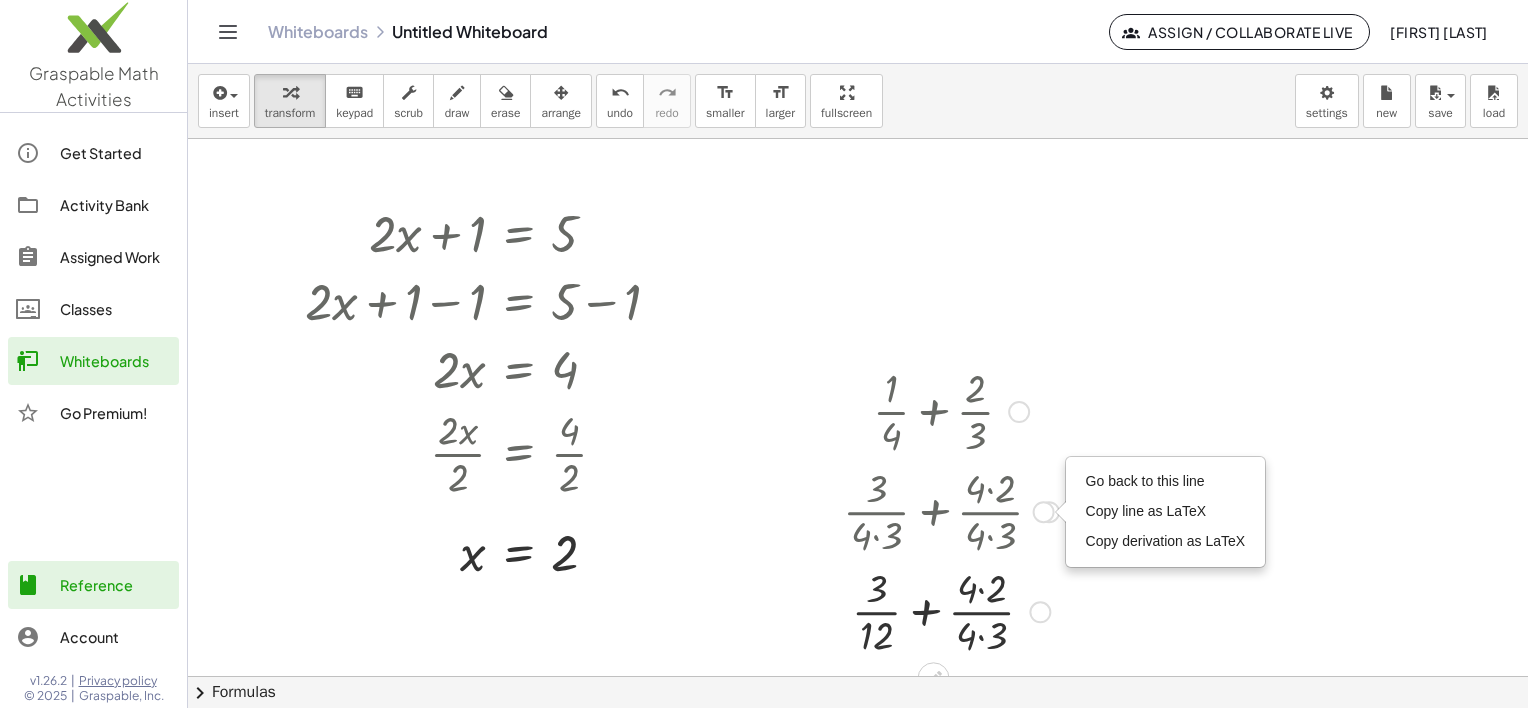 click on "Go back to this line Copy line as LaTeX Copy derivation as LaTeX" at bounding box center [1044, 512] 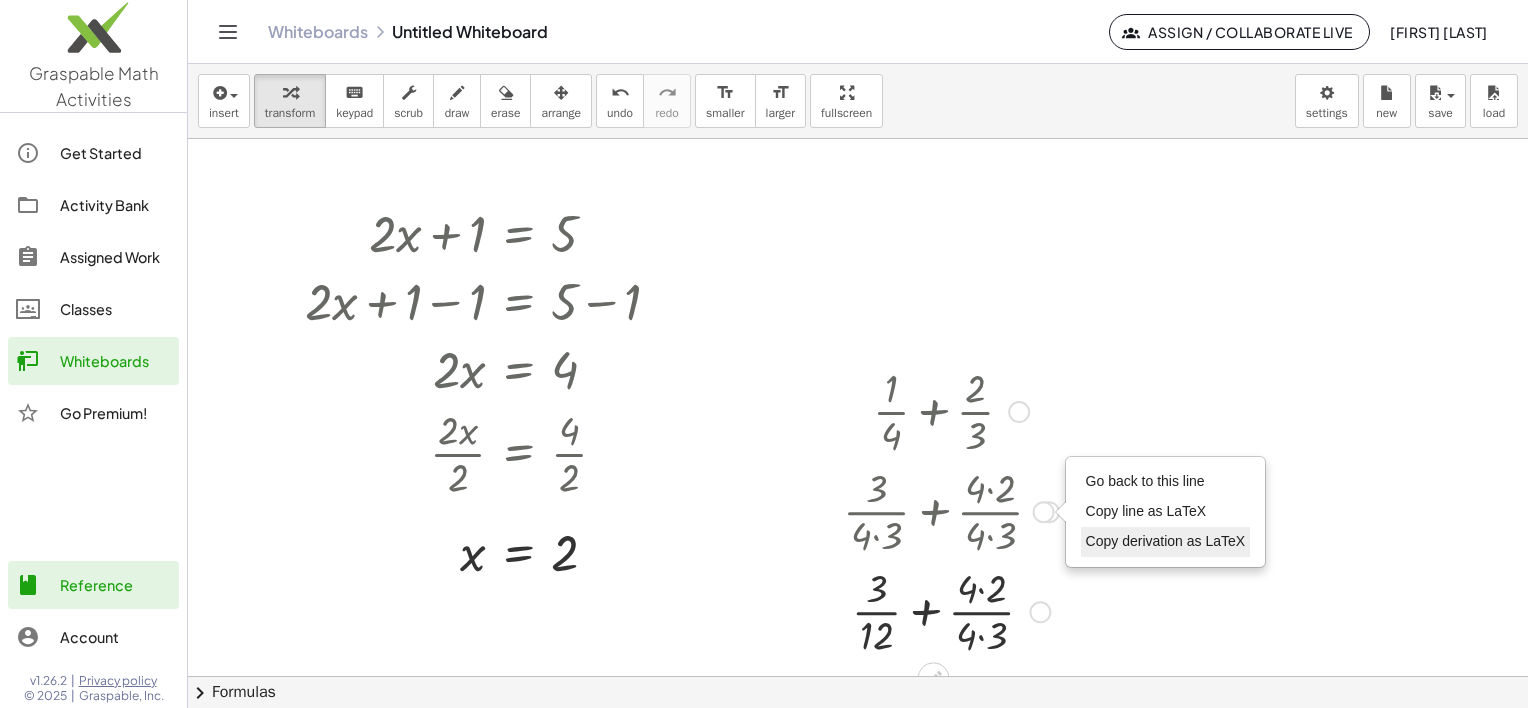 click on "Copy derivation as LaTeX" at bounding box center [1166, 541] 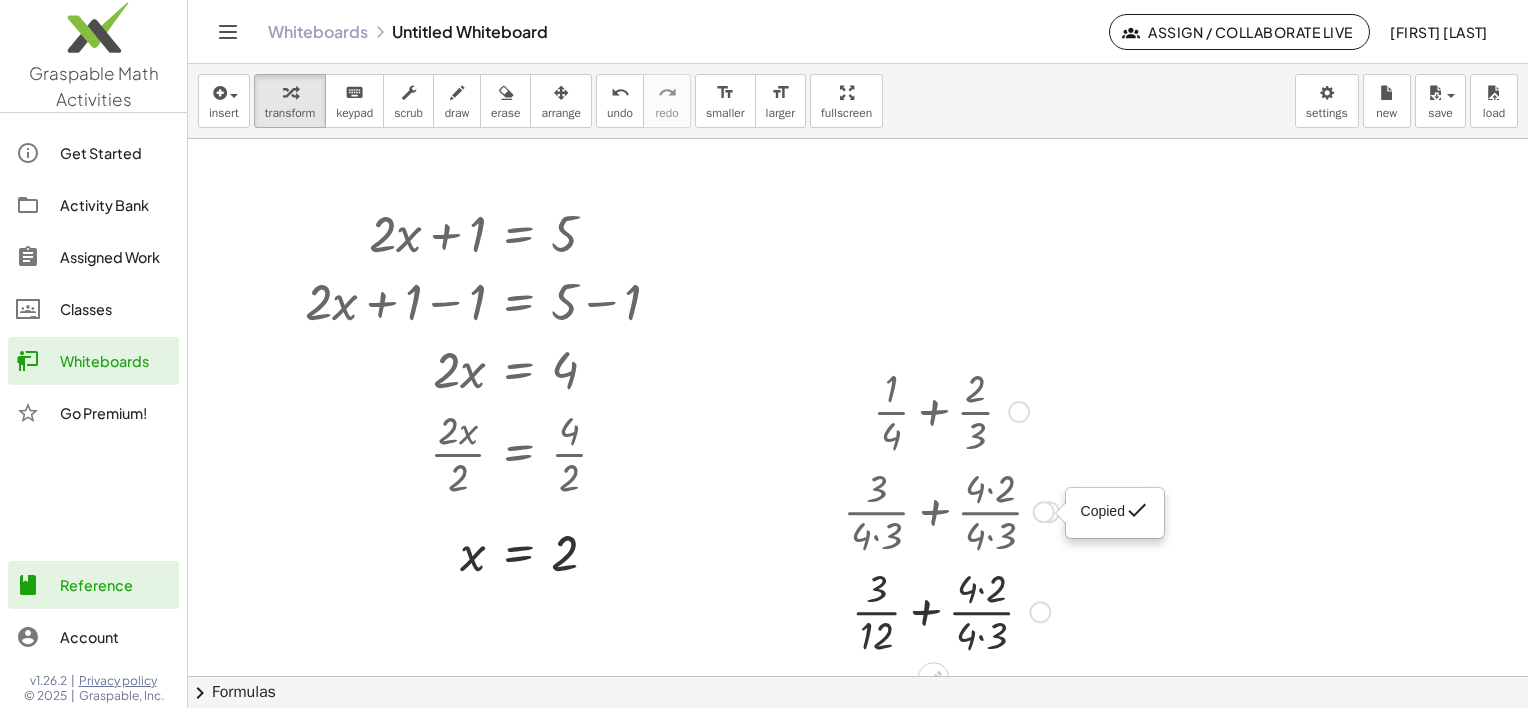 click on "done" at bounding box center (1137, 510) 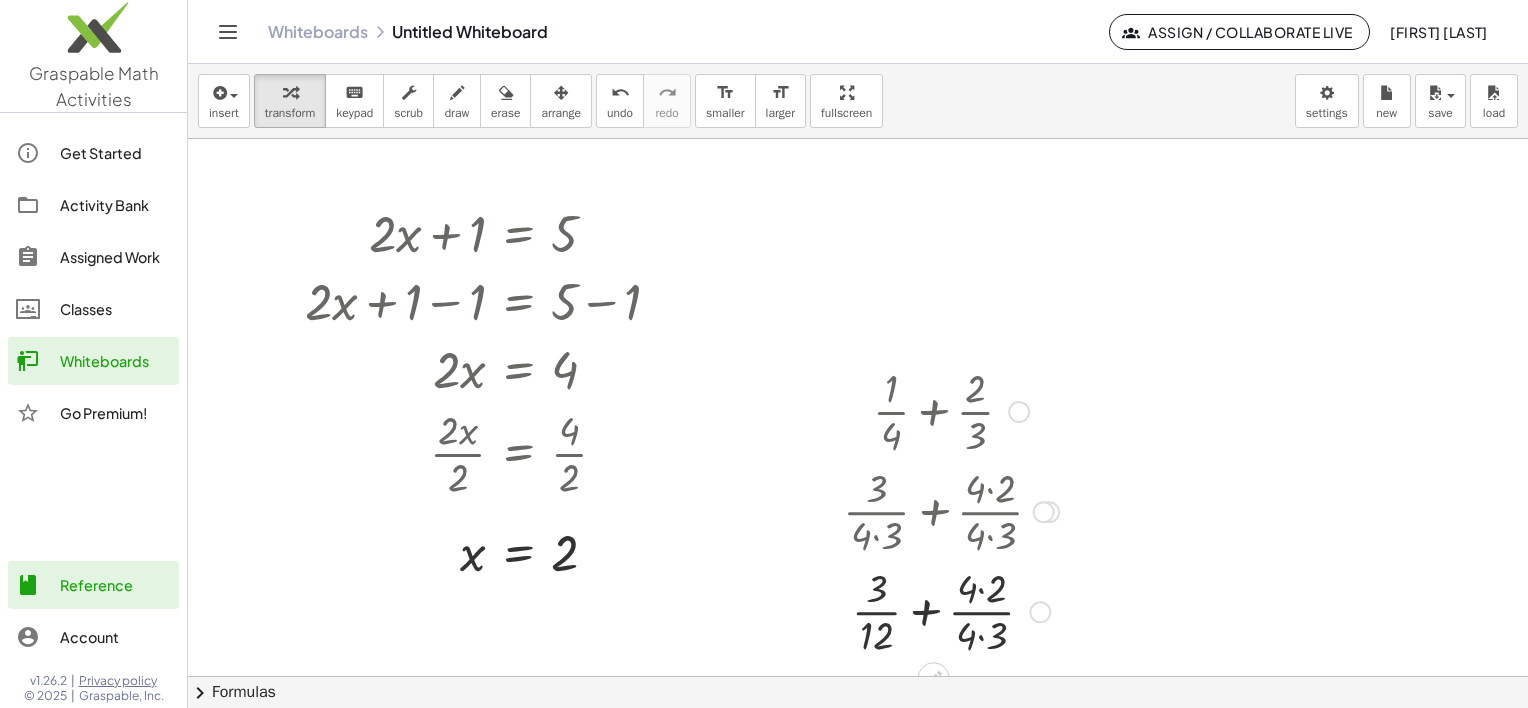 click on "Copied done" at bounding box center [1044, 512] 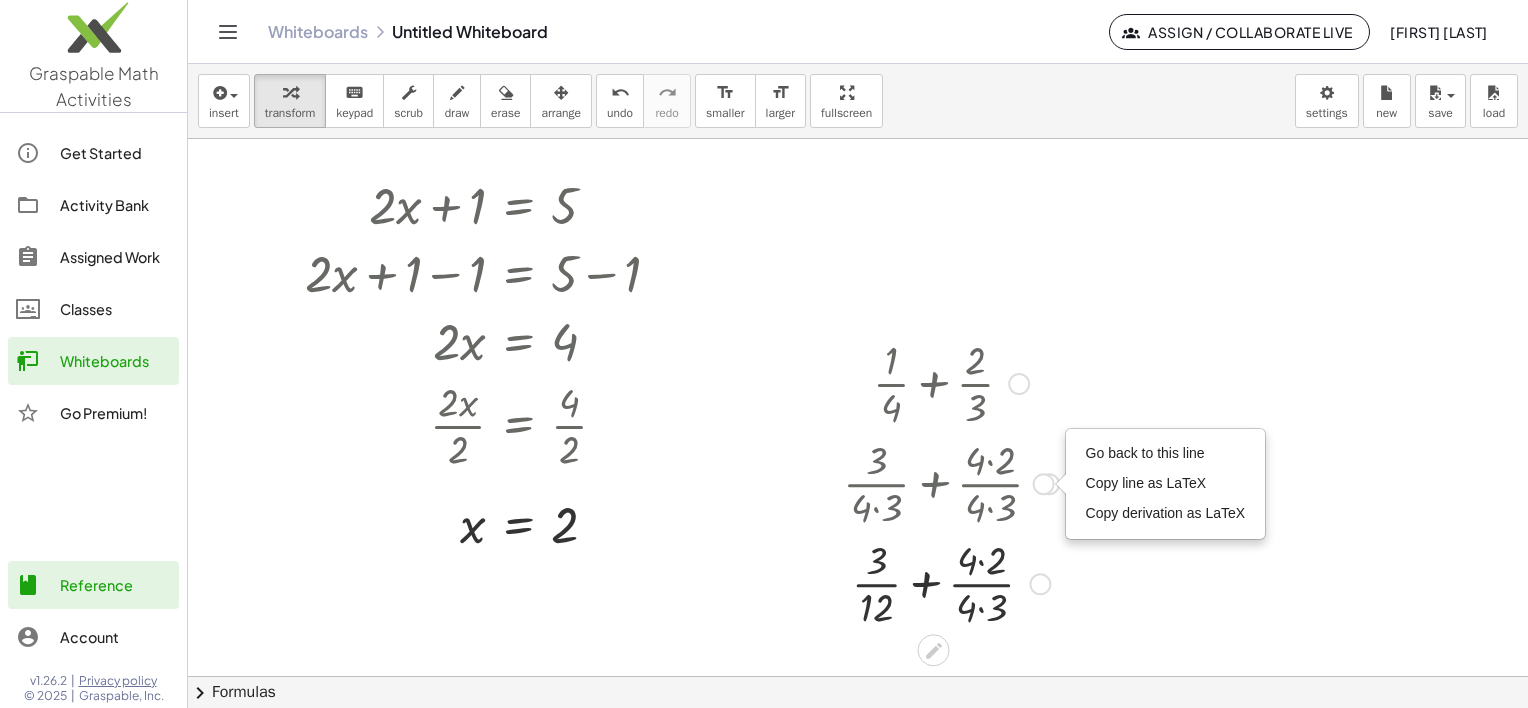 scroll, scrollTop: 0, scrollLeft: 0, axis: both 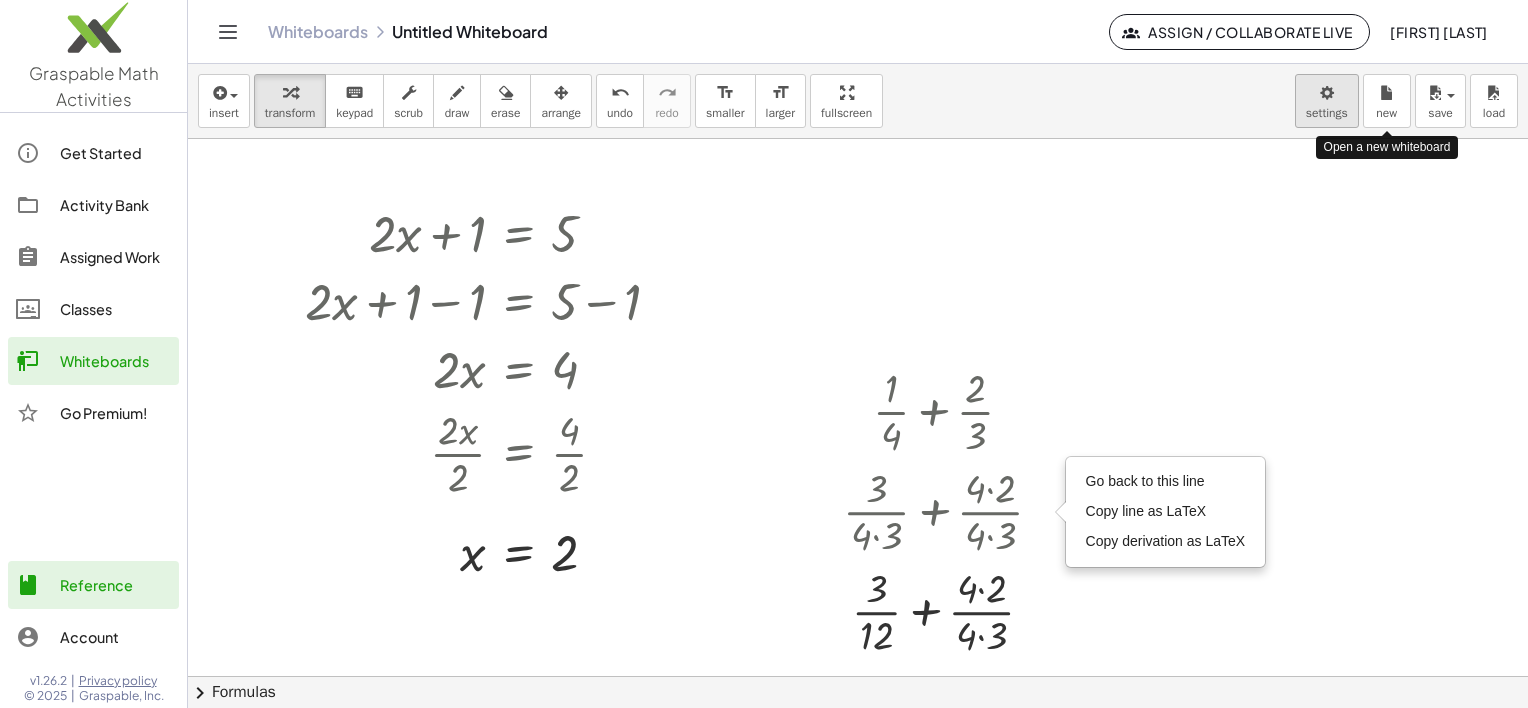 click on "Graspable Math Activities Get Started Activity Bank Assigned Work Classes Whiteboards Go Premium! Reference Account v1.26.2 | Privacy policy © 2025 | Graspable, Inc. Whiteboards Untitled Whiteboard Assign / Collaborate Live  Carlos Quichimbo   insert select one: Math Expression Function Text Youtube Video Graphing Geometry Geometry 3D transform keyboard keypad scrub draw erase arrange undo undo redo redo format_size smaller format_size larger fullscreen load   save new settings Open a new whiteboard + · 2 · x + 1 = 5 + · 2 · x + 1 − 1 = + 5 − 1 + · 2 · x + 1 − 1 = 4 + · 2 · x + 0 = 4 · 2 · x = 4 · 2 · x · 2 = · 4 · 2 x = · 4 · 2 x = 2 + · 1 · 4 + · 2 · 3 Go back to this line Copy line as LaTeX Copy derivation as LaTeX + · 3 · 4 · 3 + · 2 · 3 + · 3 · 4 · 3 + · 4 · 2 · 4 · 3 Go back to this line Copy line as LaTeX Copy derivation as LaTeX + + · 2 · 3 · 3 · · 4 · 4 12 Go back to this line Copy line as LaTeX Copy derivation as LaTeX Try to double tap. ×" at bounding box center [764, 354] 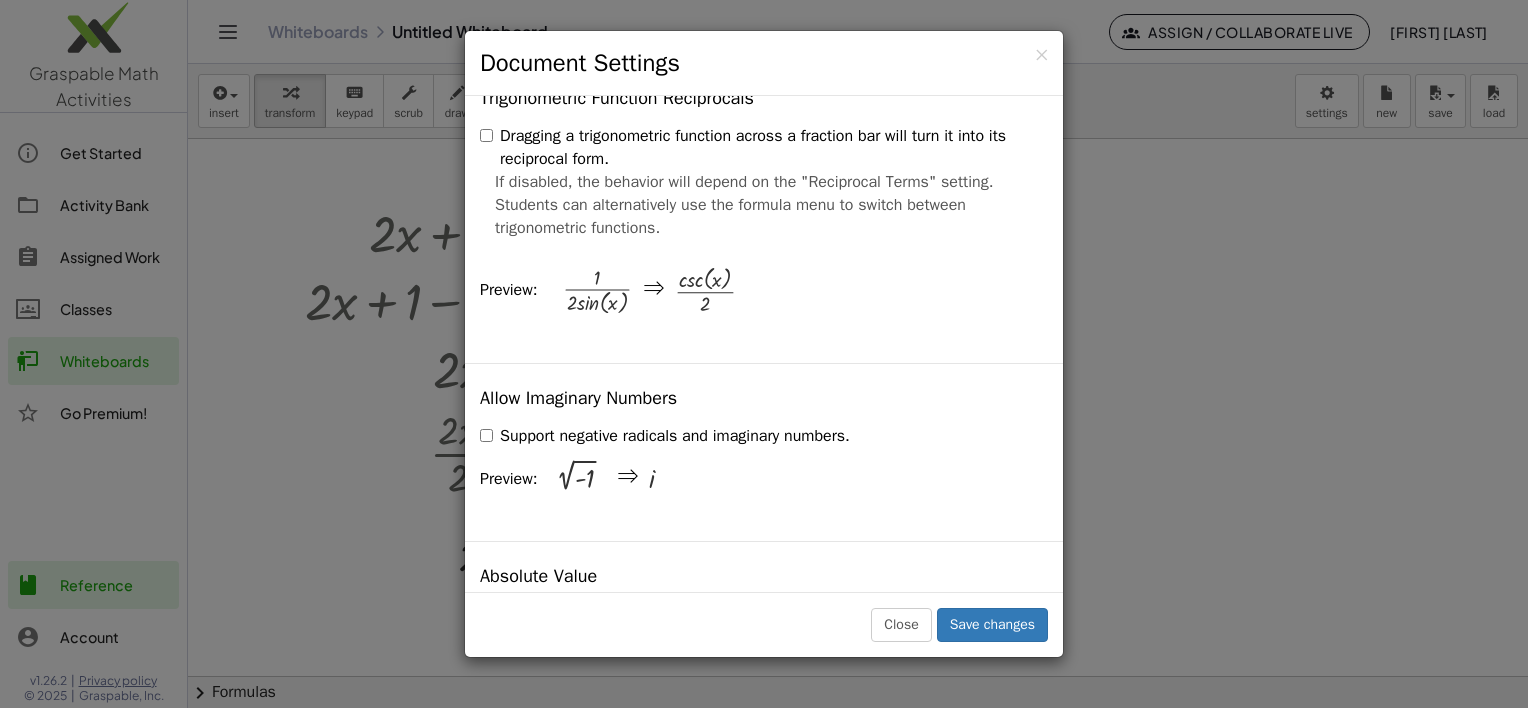 scroll, scrollTop: 3500, scrollLeft: 0, axis: vertical 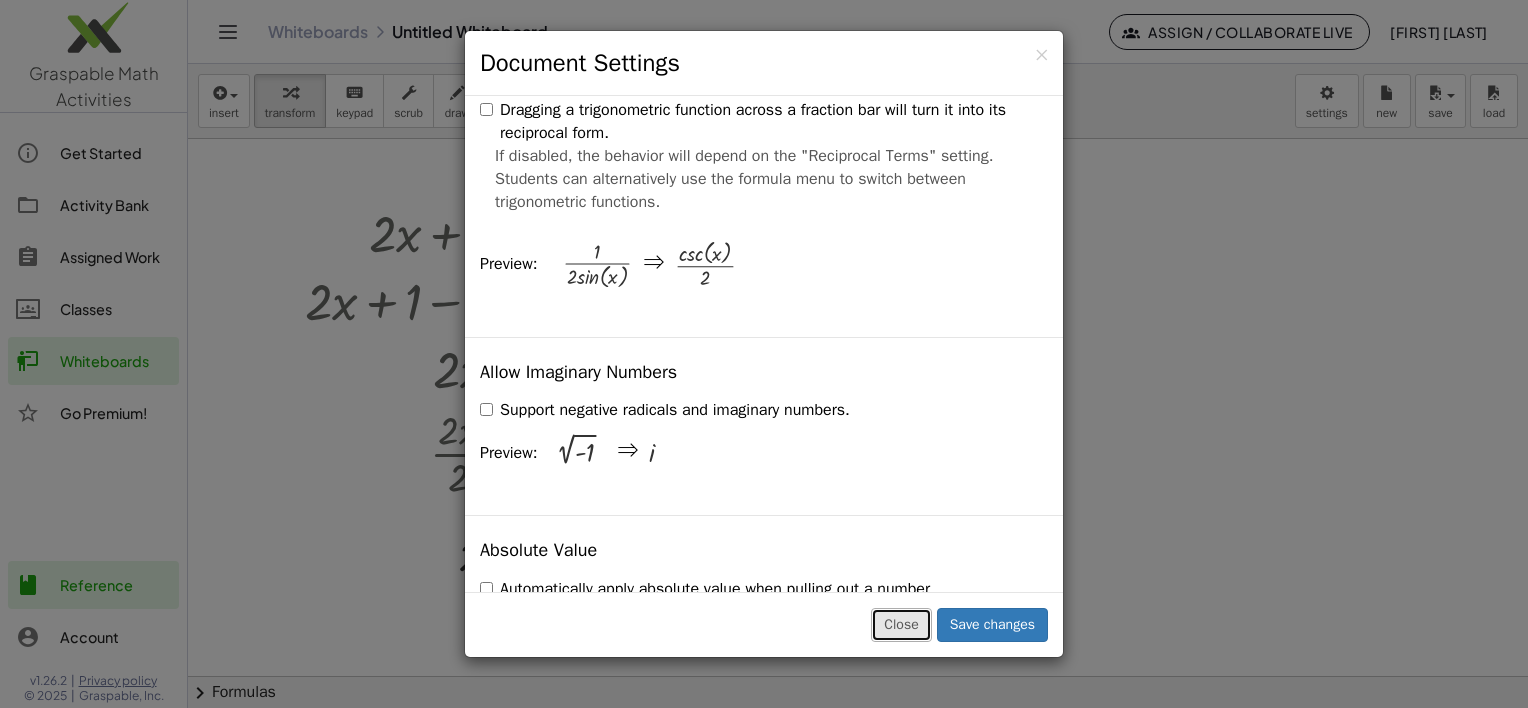 click on "Close" at bounding box center (901, 625) 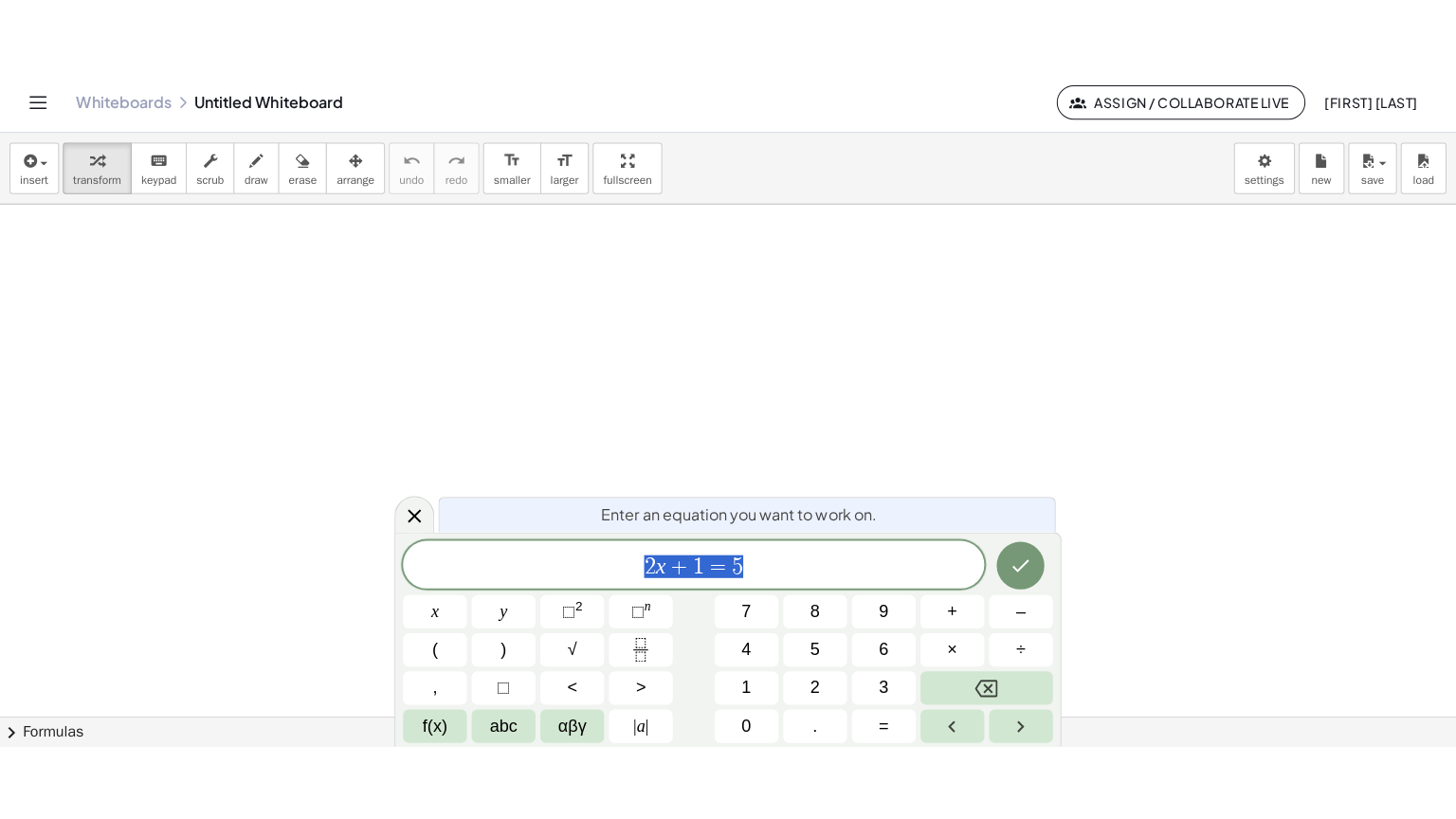 scroll, scrollTop: 0, scrollLeft: 0, axis: both 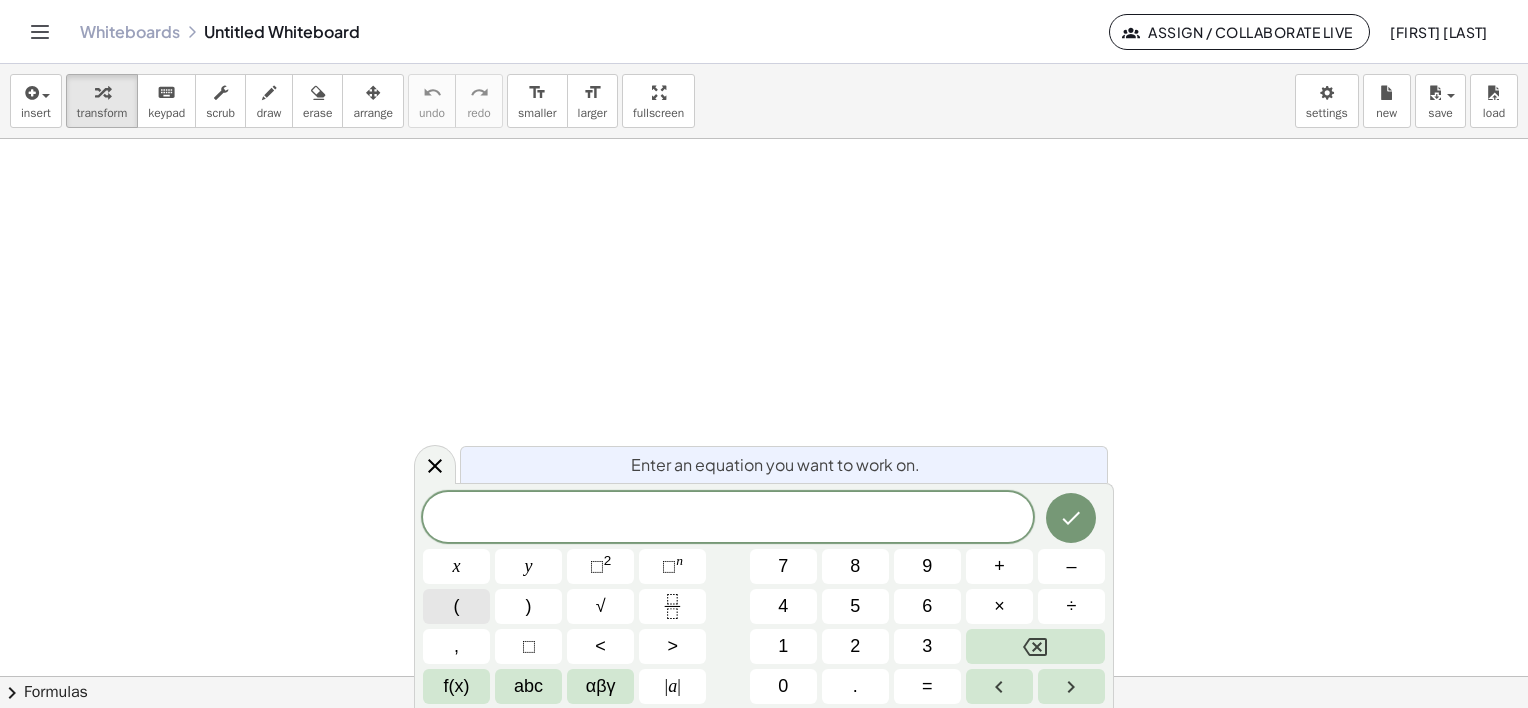 click on "(" at bounding box center (456, 606) 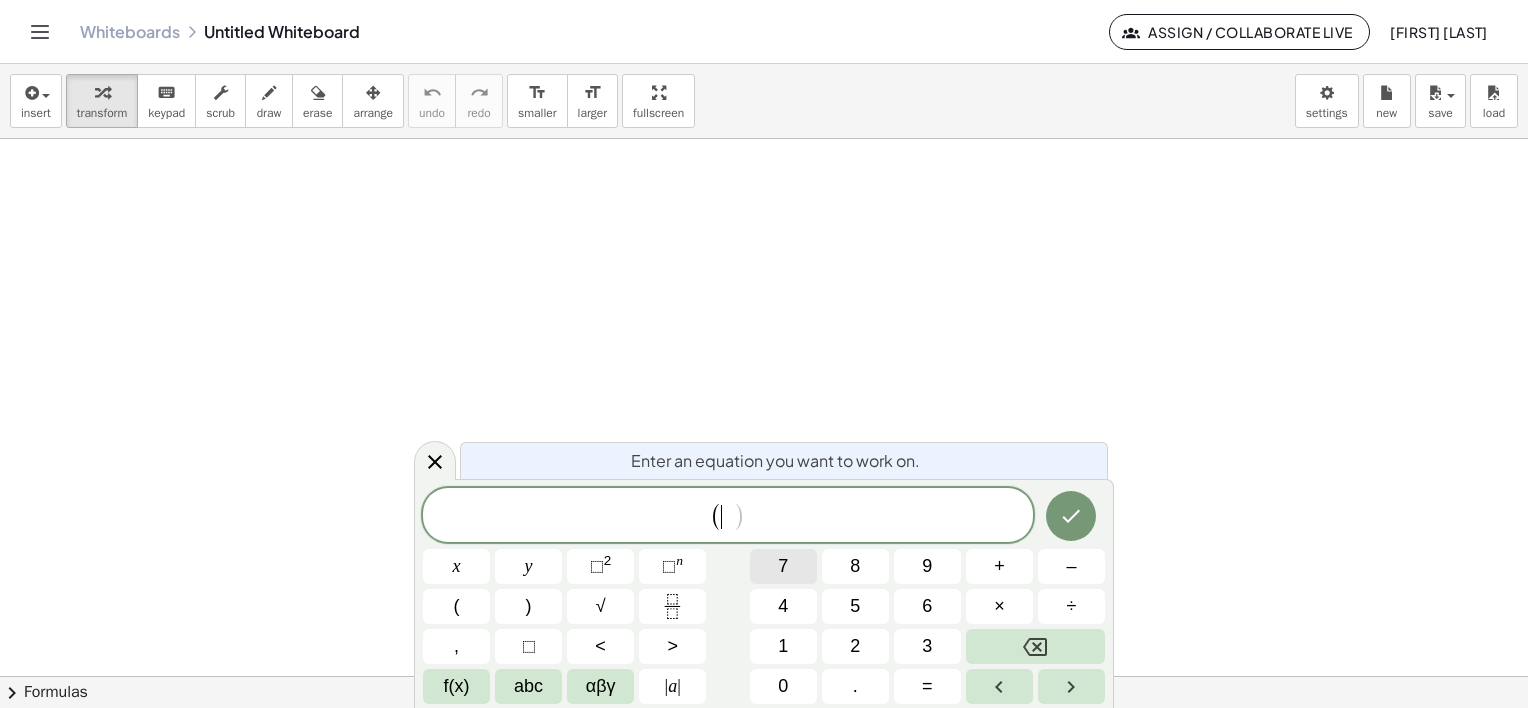 click on "7" at bounding box center (783, 566) 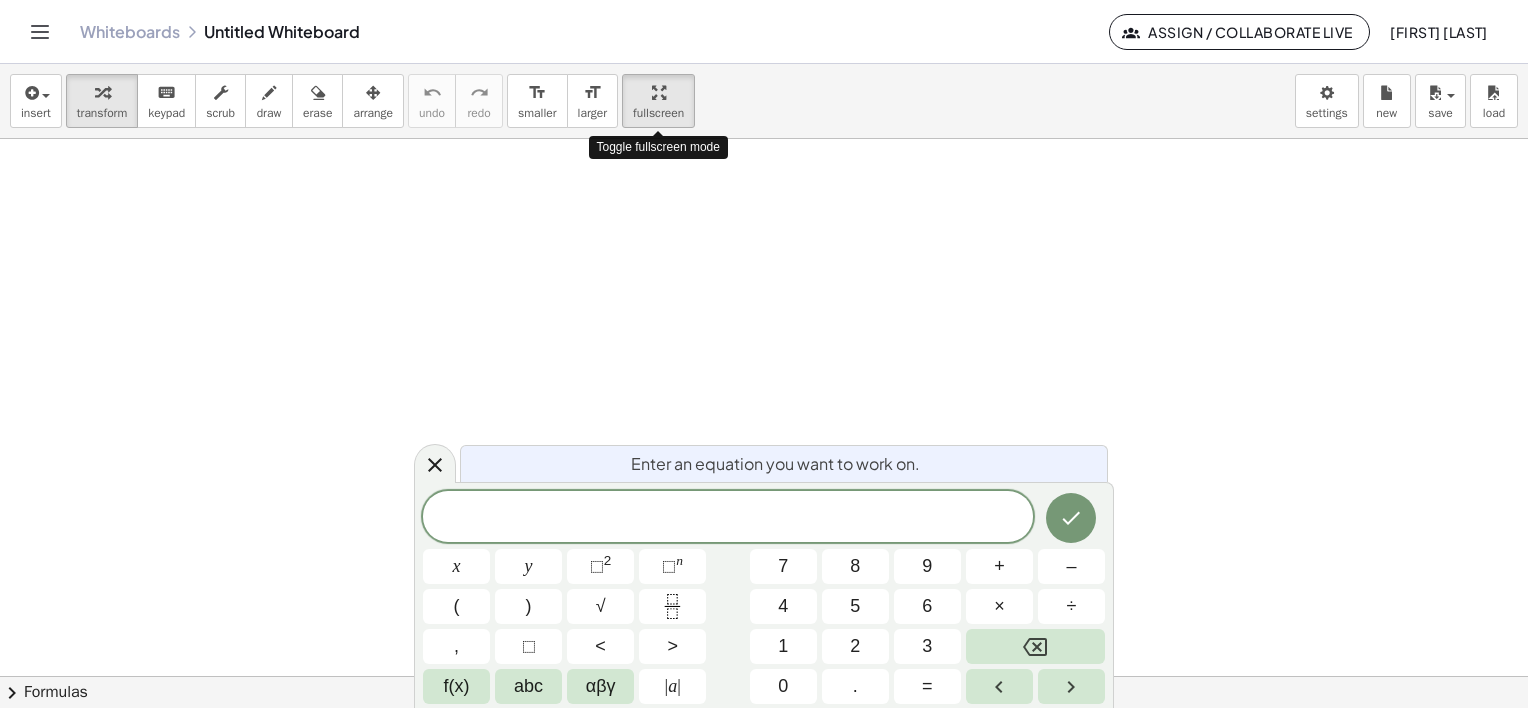 drag, startPoint x: 666, startPoint y: 98, endPoint x: 670, endPoint y: 202, distance: 104.0769 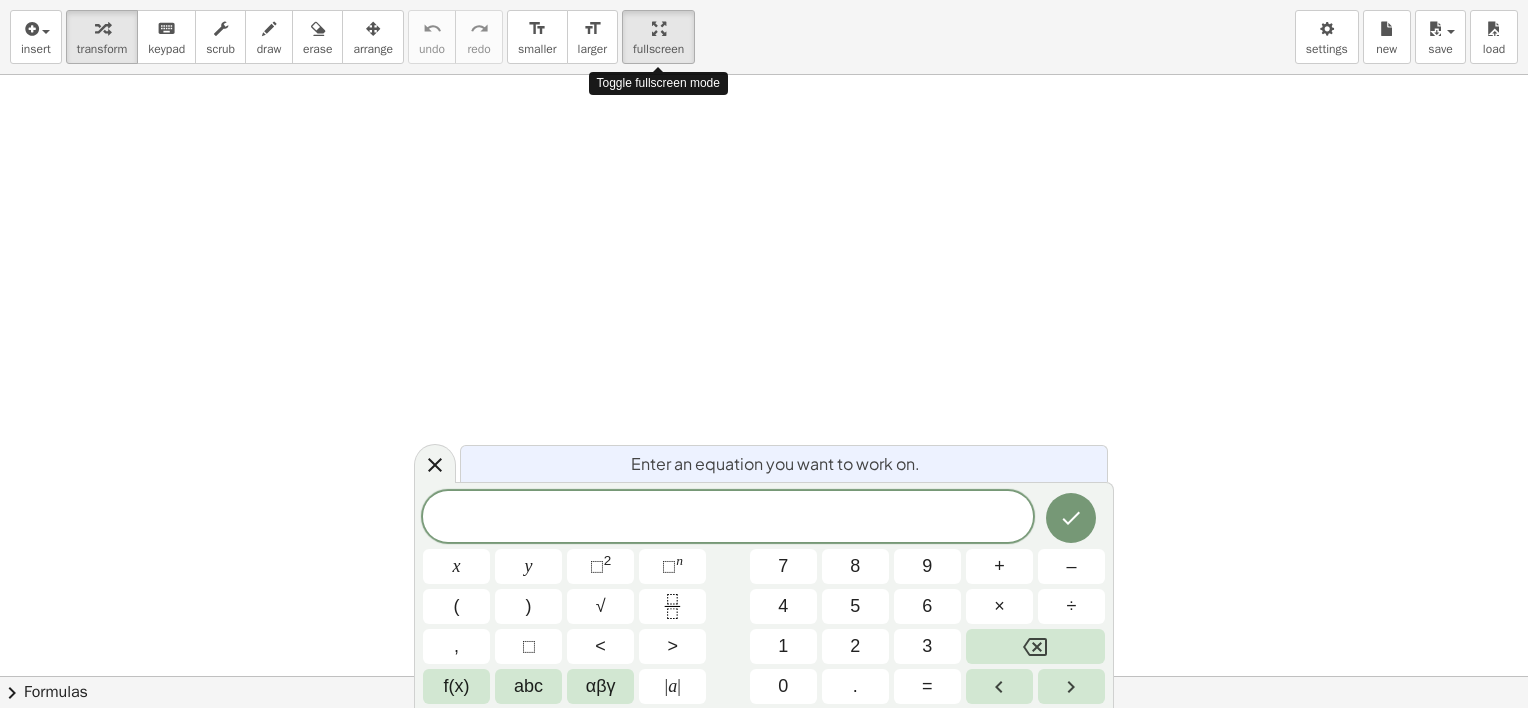 click on "insert select one: Math Expression Function Text Youtube Video Graphing Geometry Geometry 3D transform keyboard keypad scrub draw erase arrange undo undo redo redo format_size smaller format_size larger fullscreen load   save new settings Toggle fullscreen mode × chevron_right  Formulas
Drag one side of a formula onto a highlighted expression on the canvas to apply it.
Quadratic Formula
+ · a · x 2 + · b · x + c = 0
⇔
x = · ( − b ± 2 √ ( + b 2 − · 4 · a · c ) ) · 2 · a
+ x 2 + · p · x + q = 0
⇔
x = − · p · 2 ± 2 √ ( + ( · p · 2 ) 2 − q )
Manually Factoring a Quadratic
+ x 2 + · b · x + c" at bounding box center [764, 354] 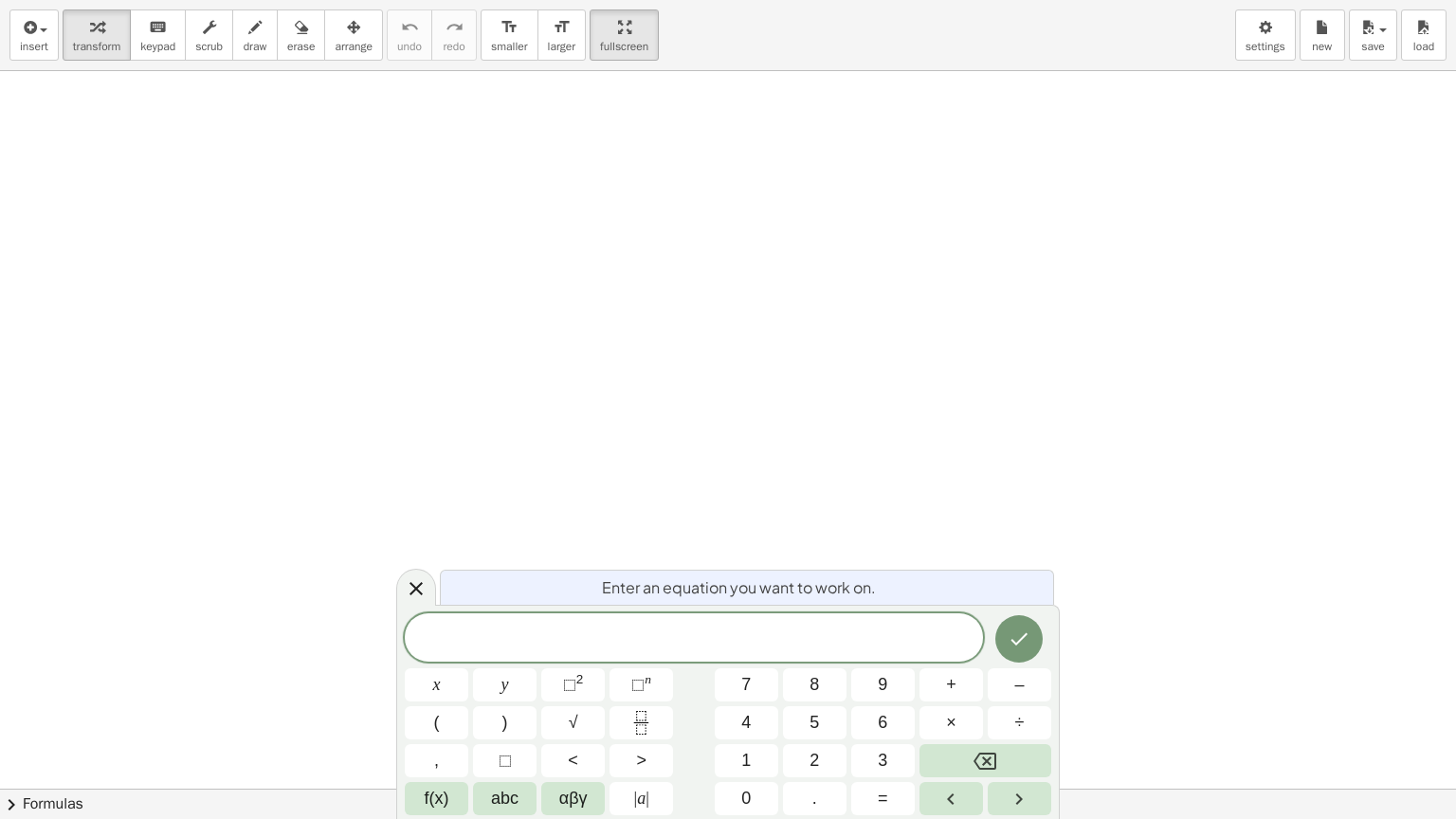 click at bounding box center (694, 639) 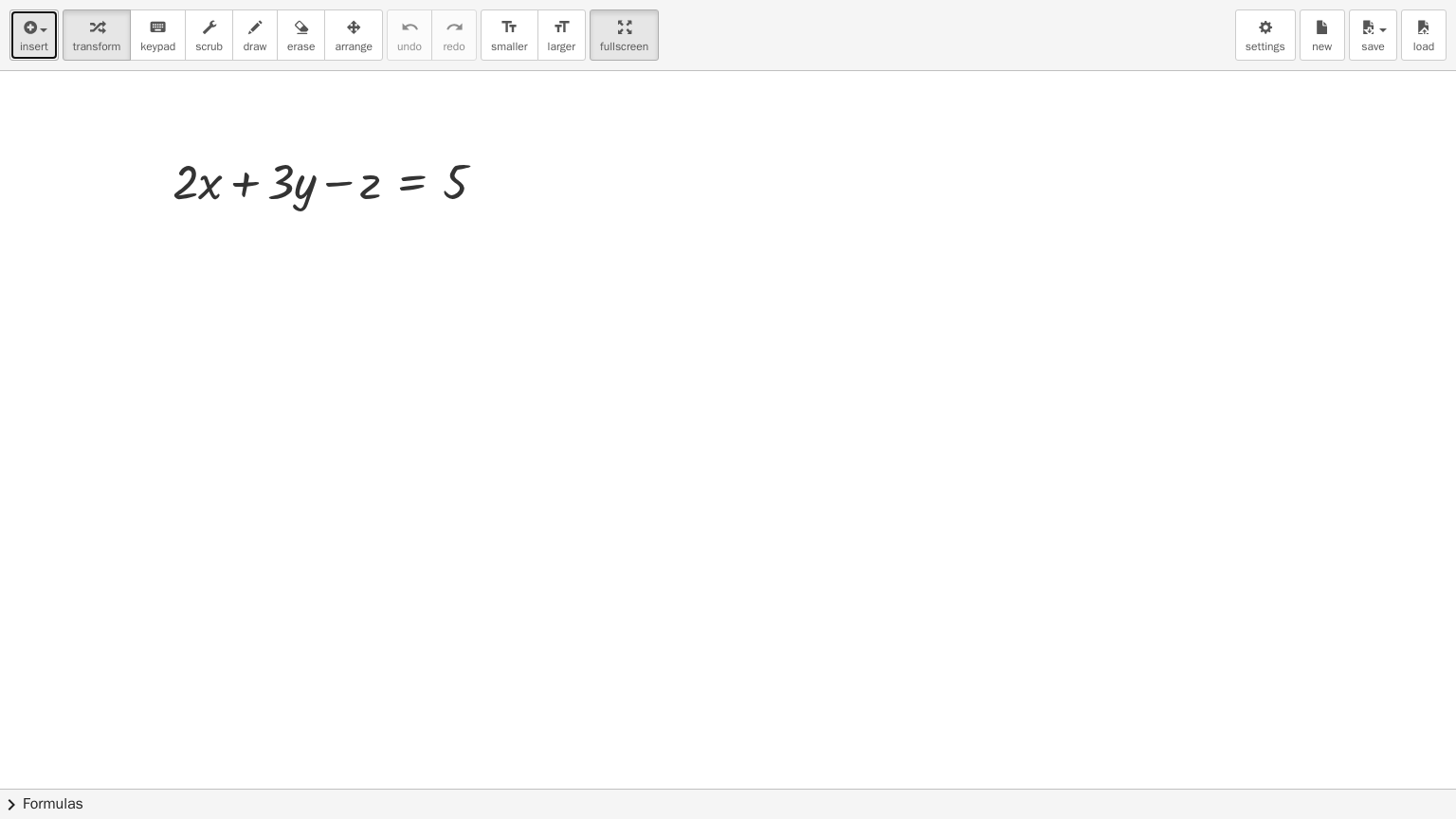 click at bounding box center [28, 27] 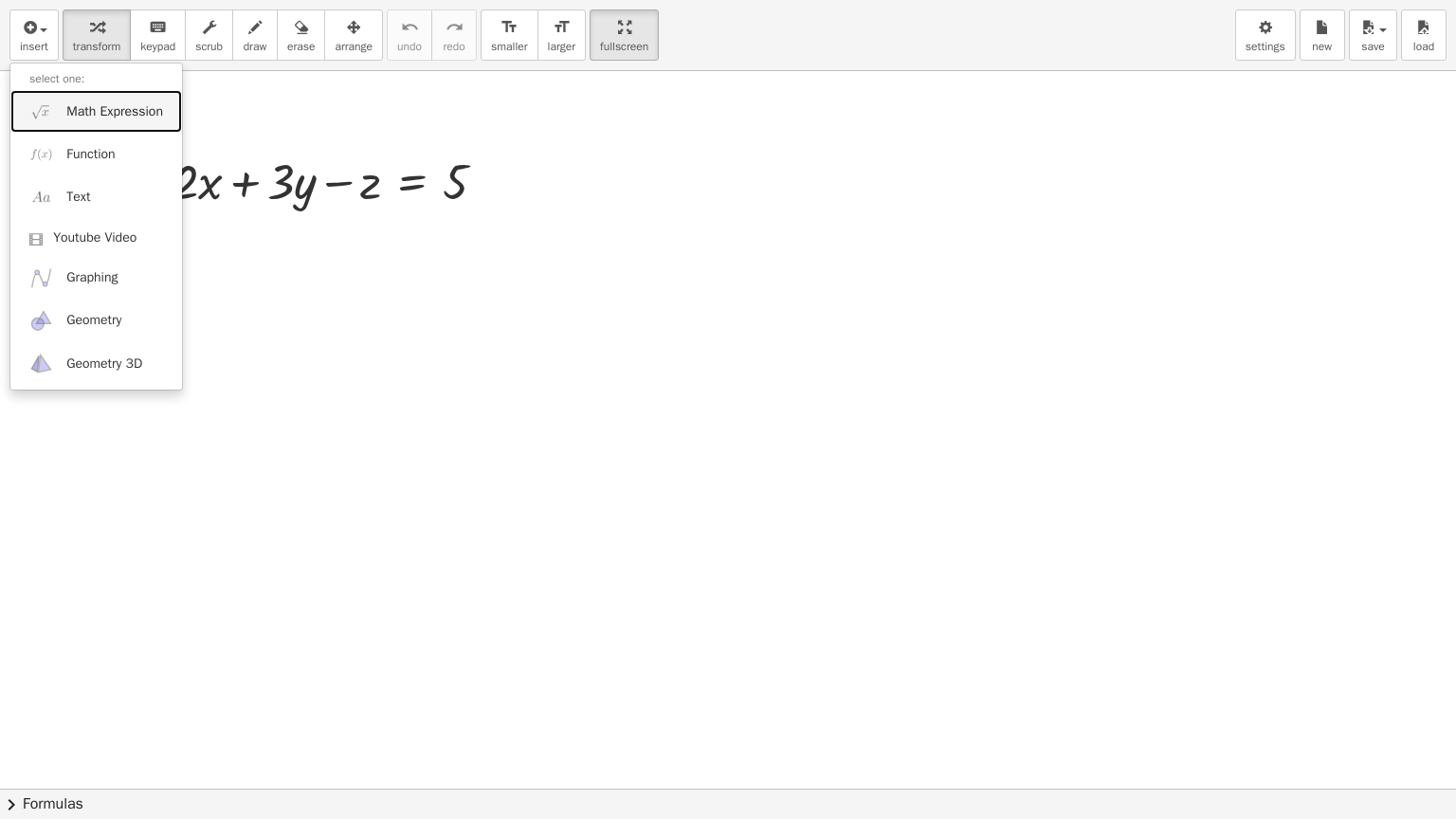click on "Math Expression" at bounding box center (115, 112) 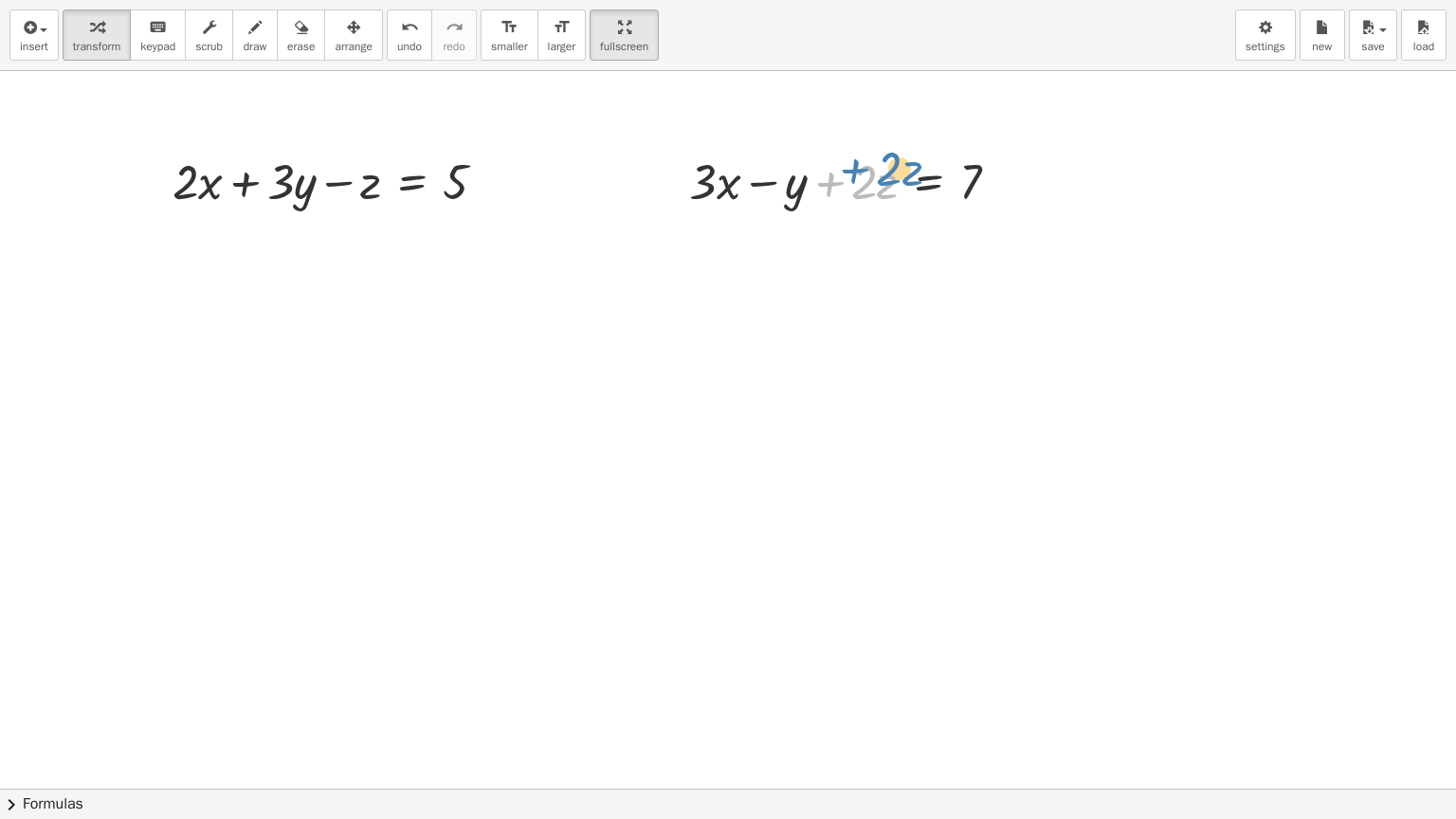 drag, startPoint x: 830, startPoint y: 186, endPoint x: 856, endPoint y: 172, distance: 29.52965 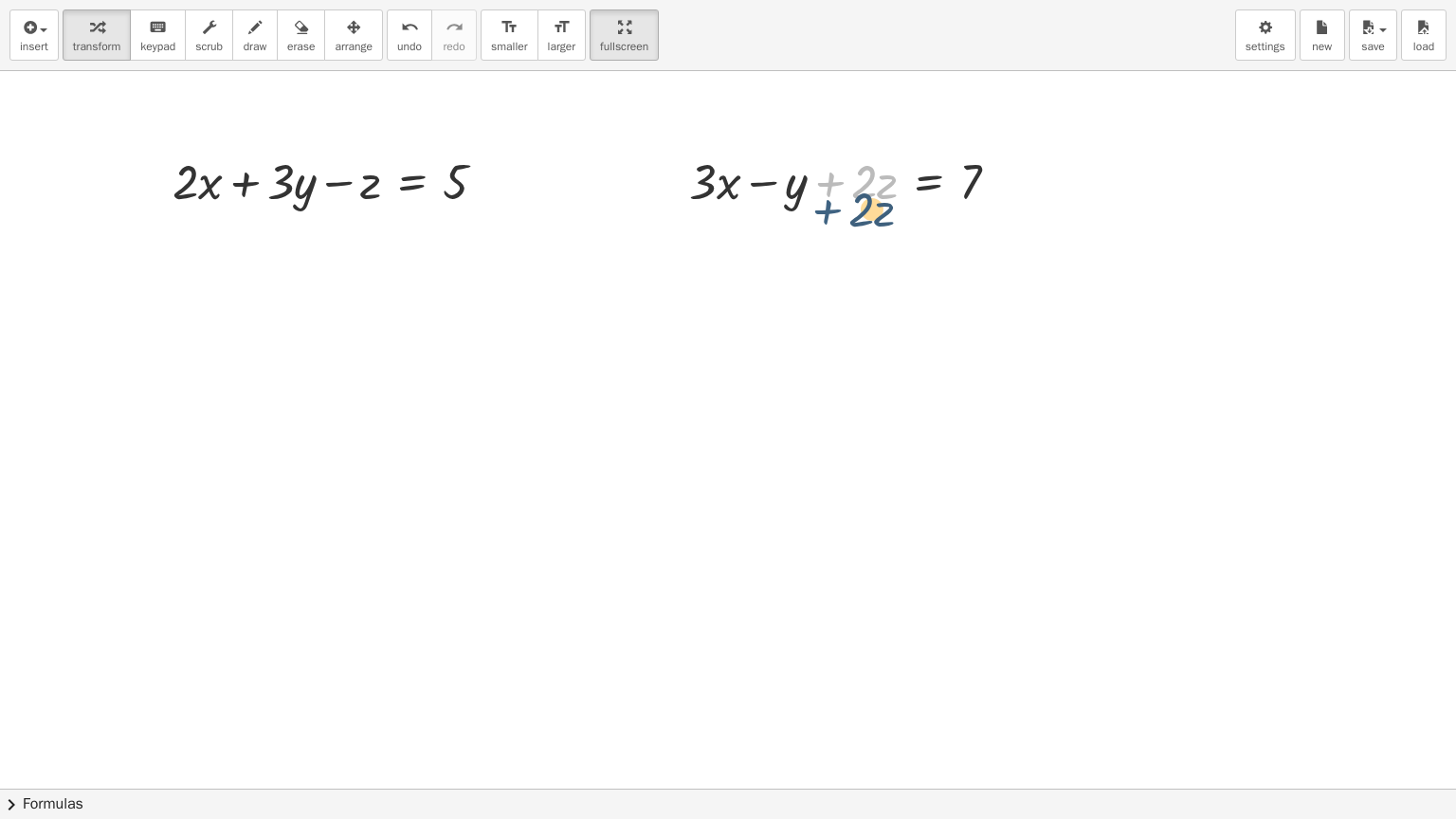 drag, startPoint x: 845, startPoint y: 189, endPoint x: 842, endPoint y: 216, distance: 27.16616 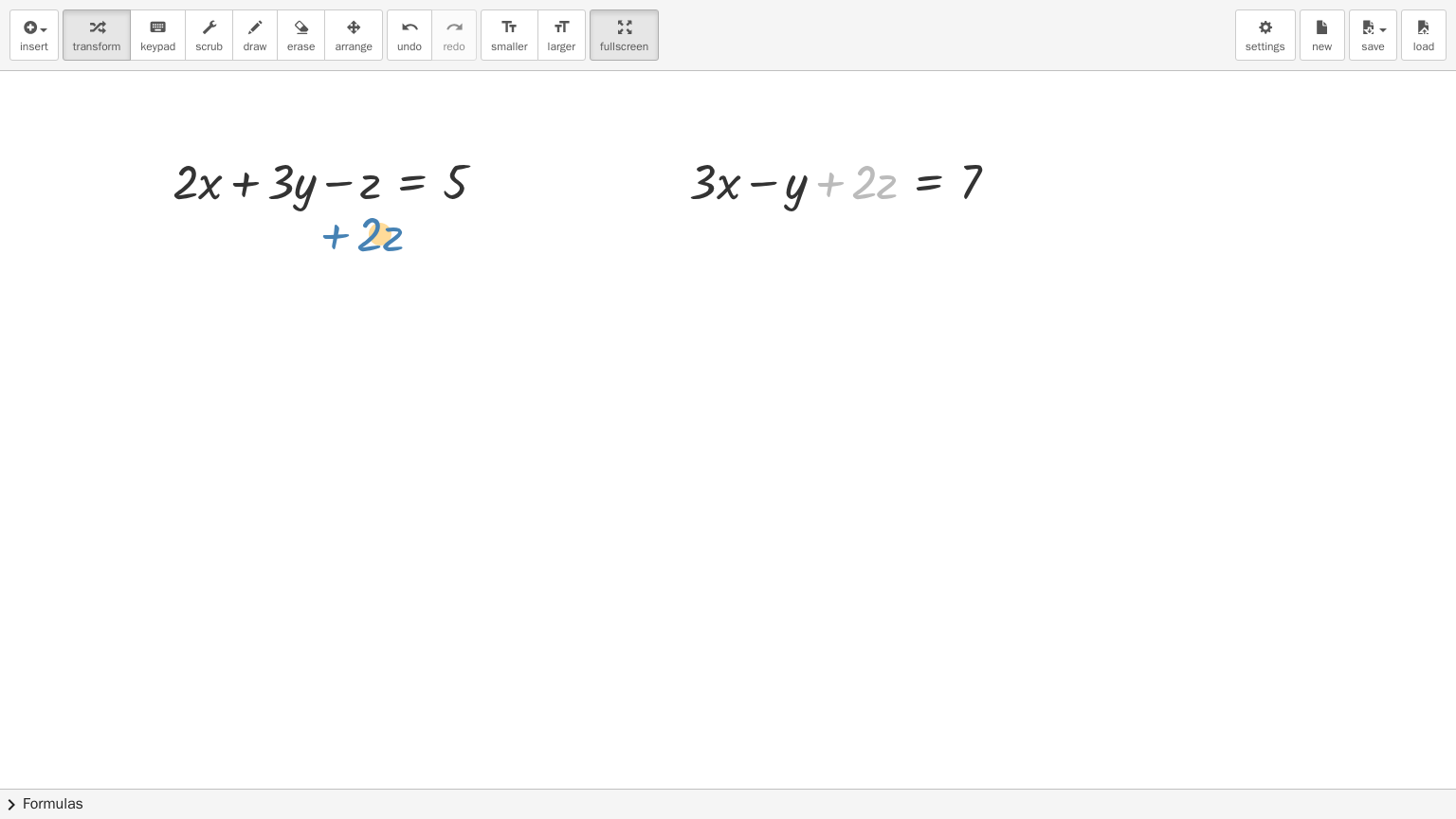drag, startPoint x: 849, startPoint y: 181, endPoint x: 354, endPoint y: 234, distance: 497.82929 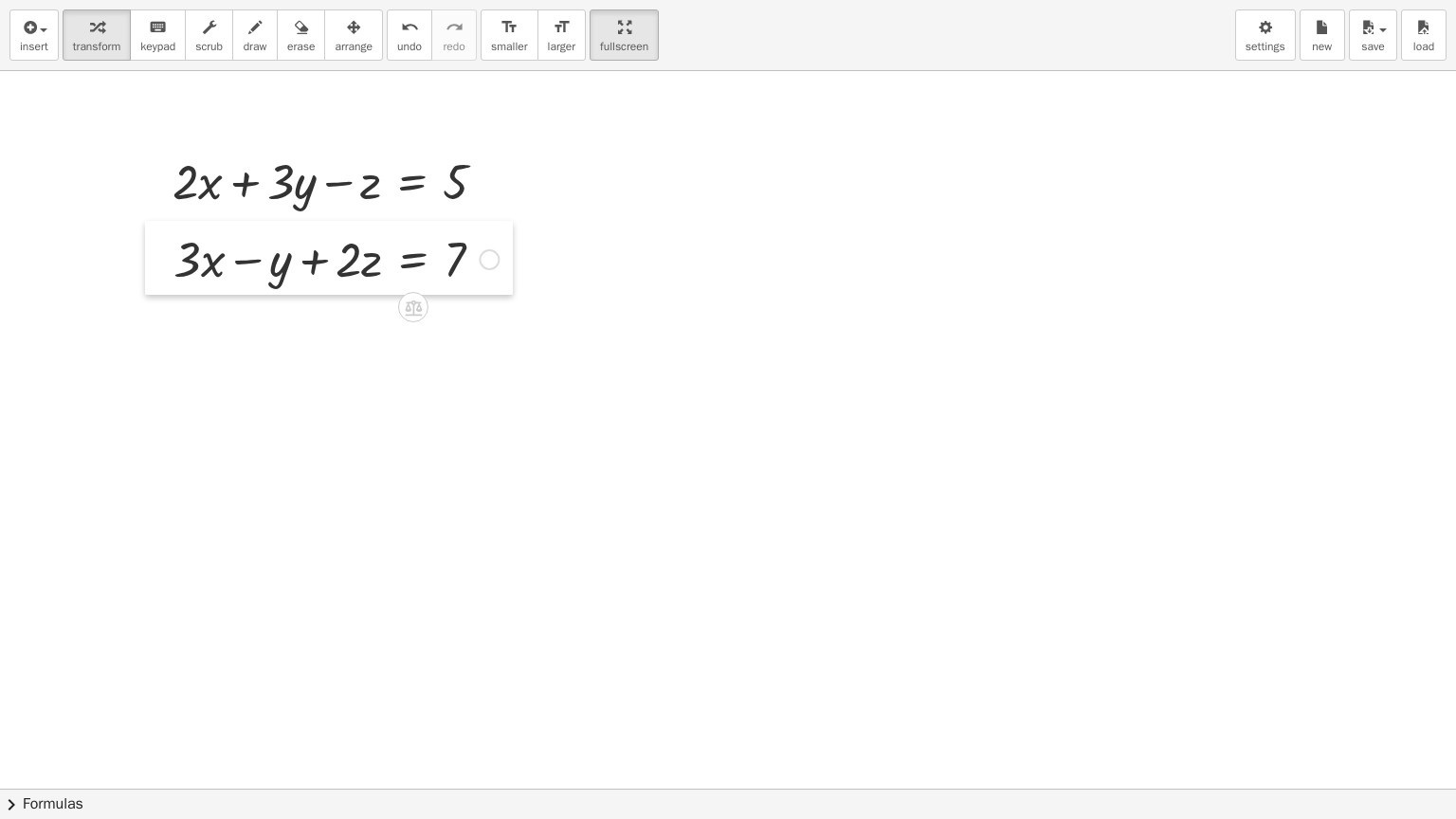 drag, startPoint x: 679, startPoint y: 180, endPoint x: 163, endPoint y: 258, distance: 521.86205 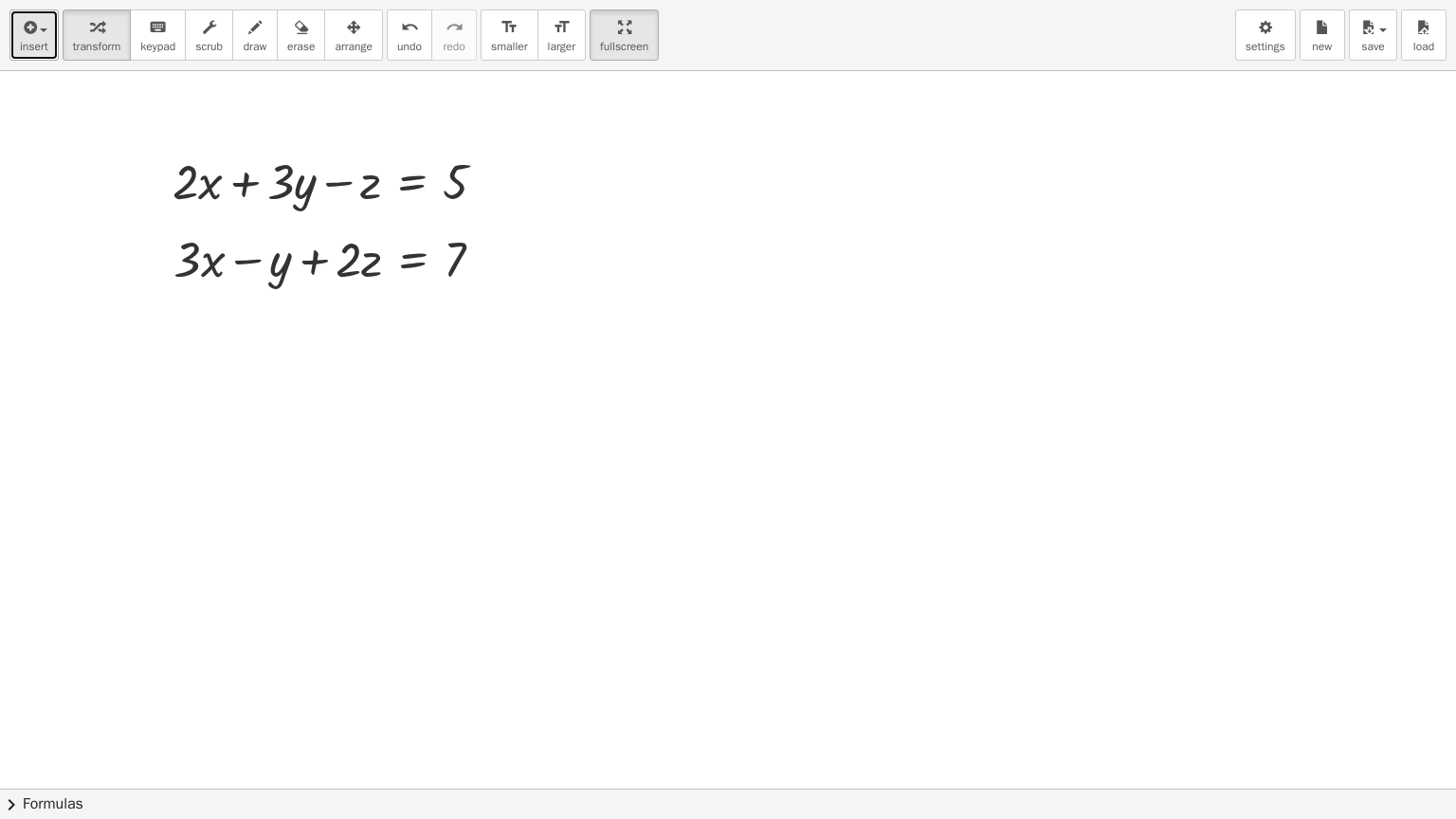 click on "insert" at bounding box center (34, 35) 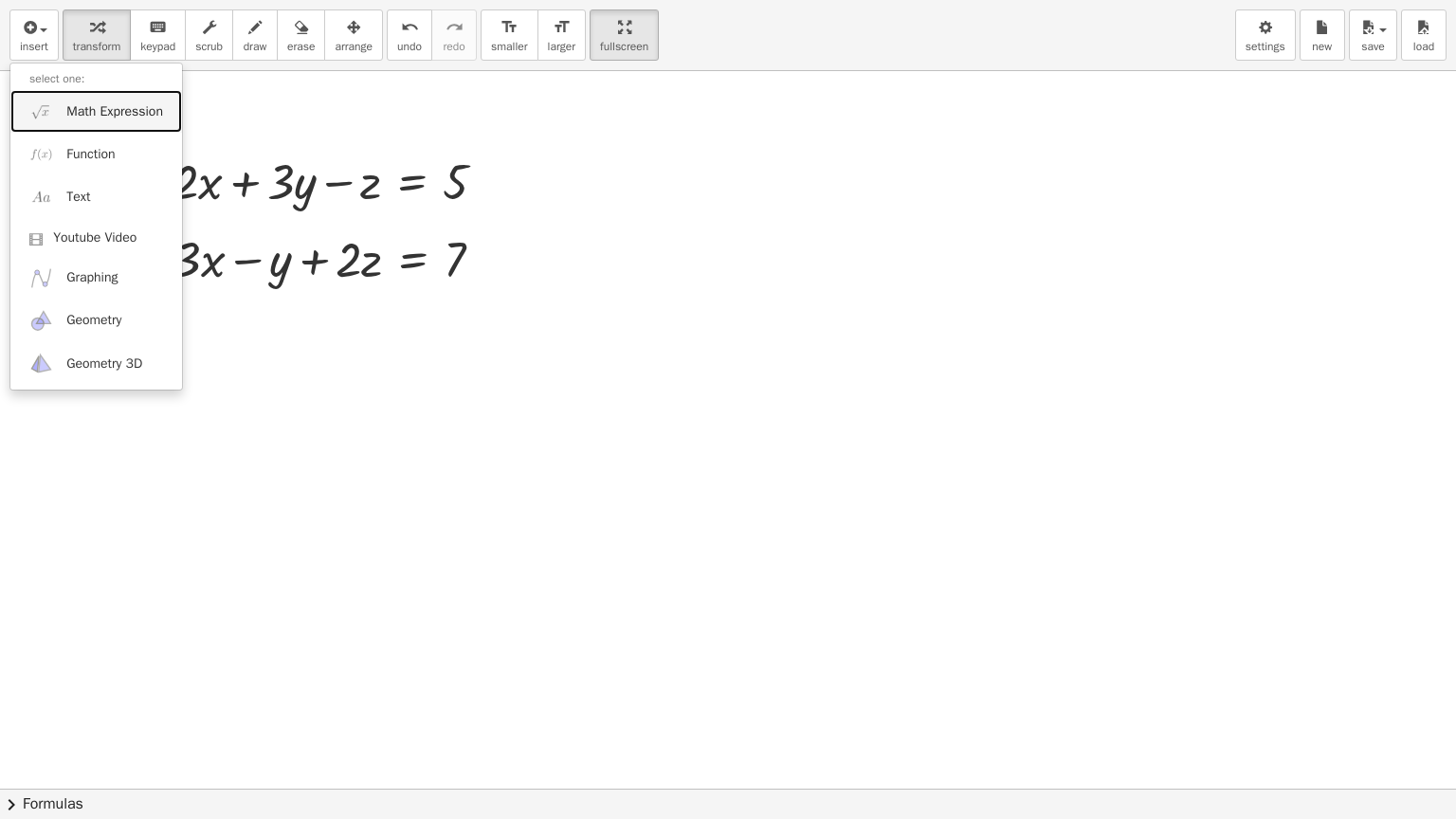 click on "Math Expression" at bounding box center [115, 112] 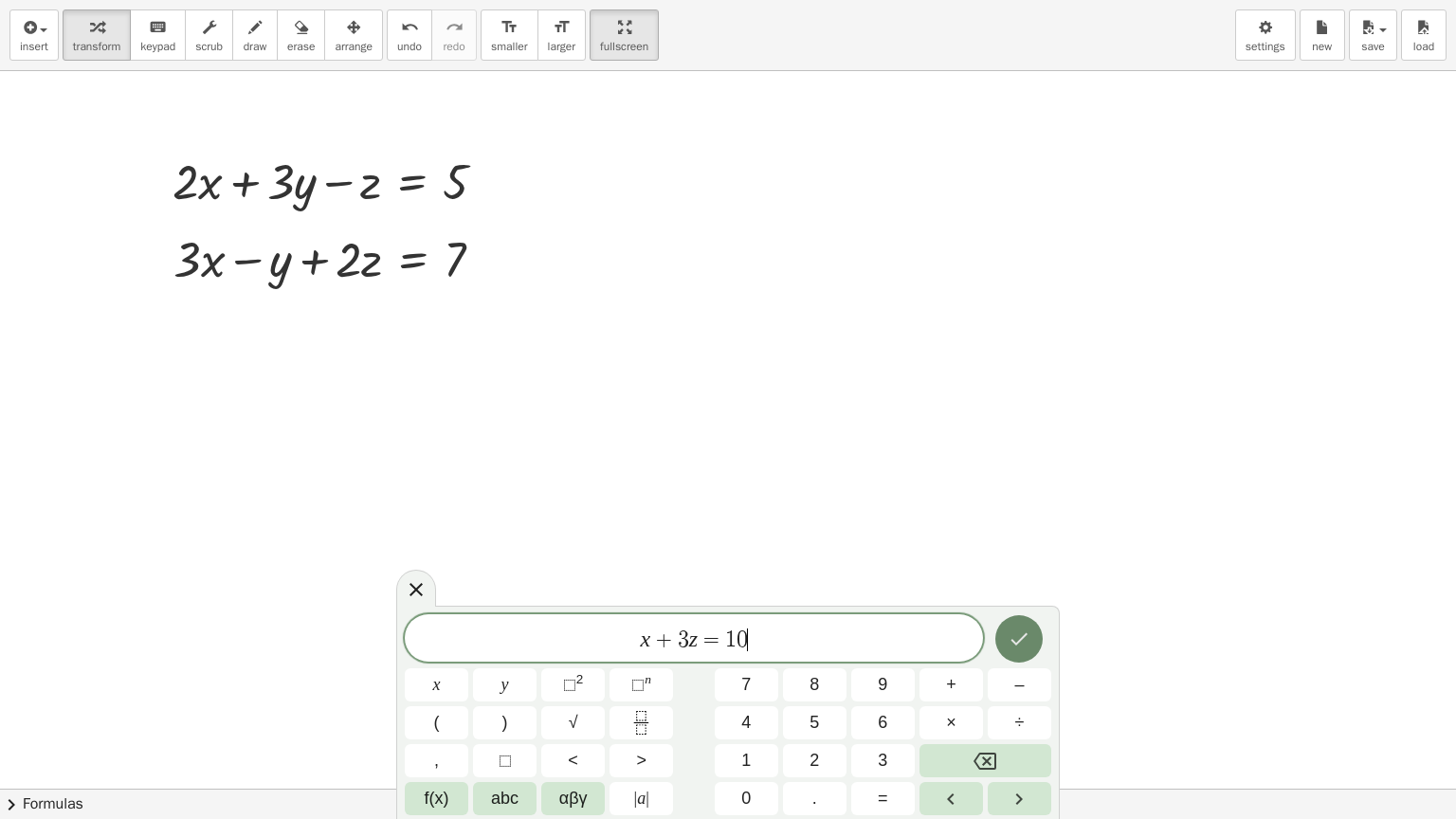 click 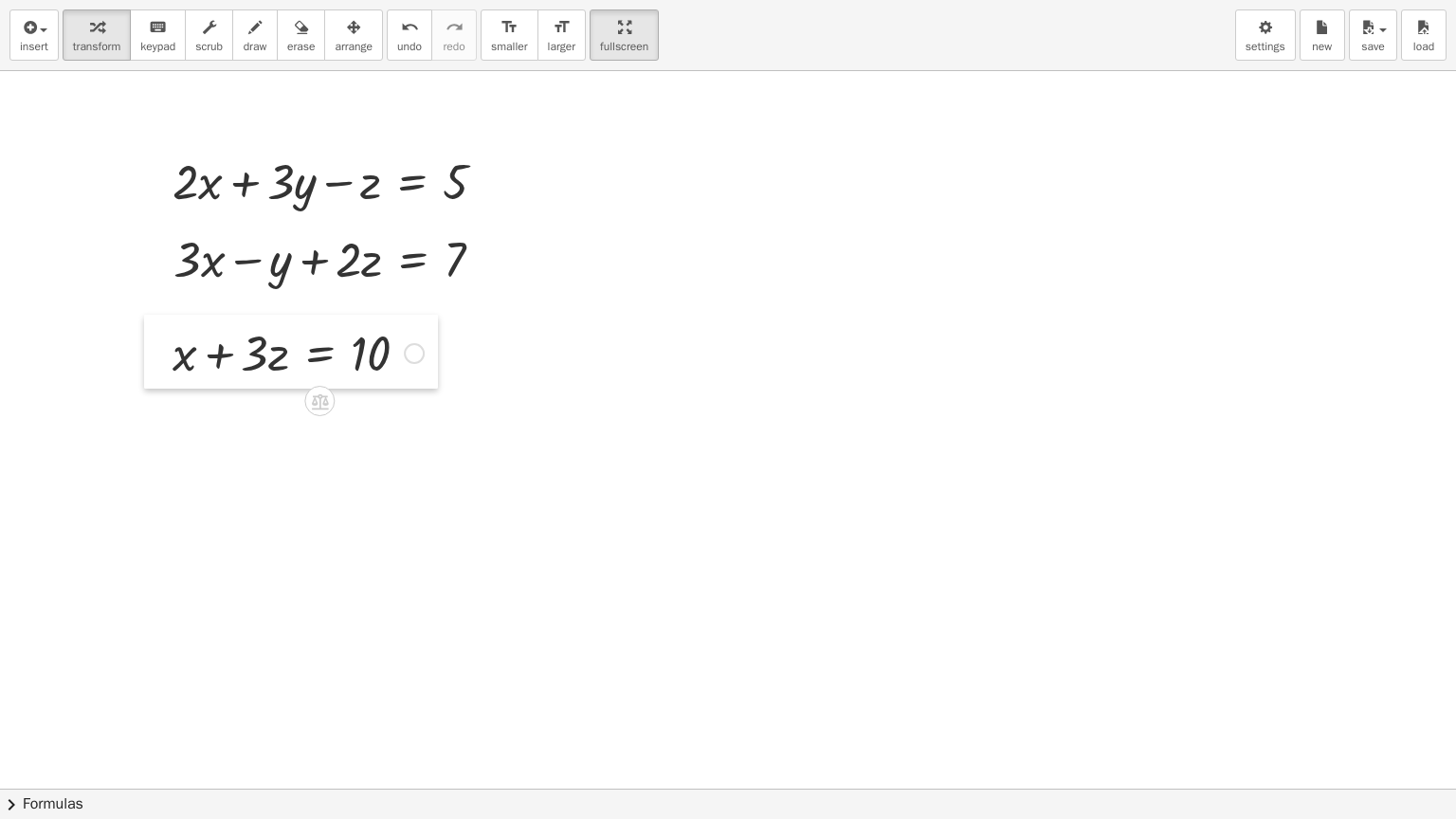 drag, startPoint x: 670, startPoint y: 185, endPoint x: 155, endPoint y: 356, distance: 542.64722 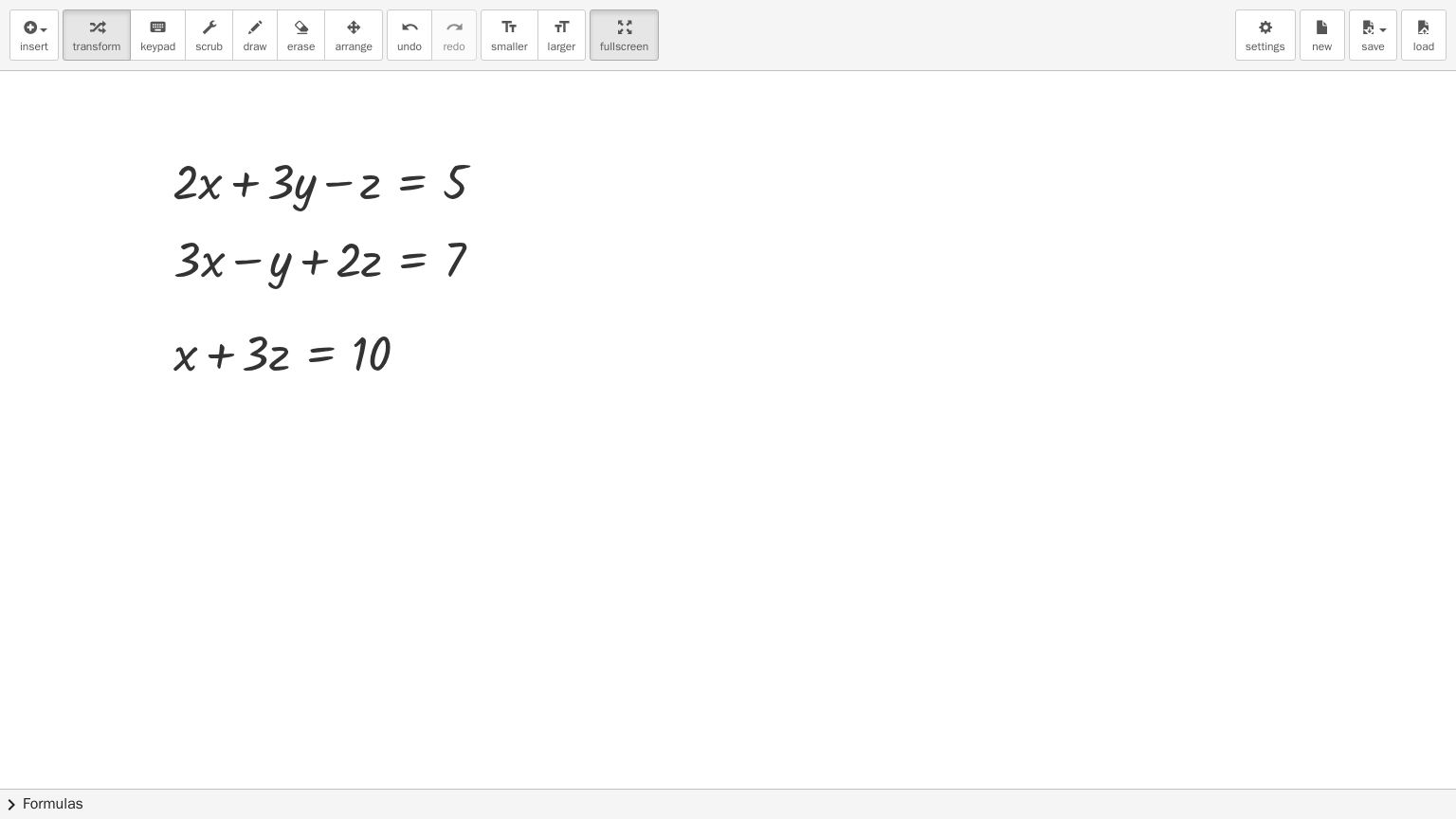 click at bounding box center [728, 789] 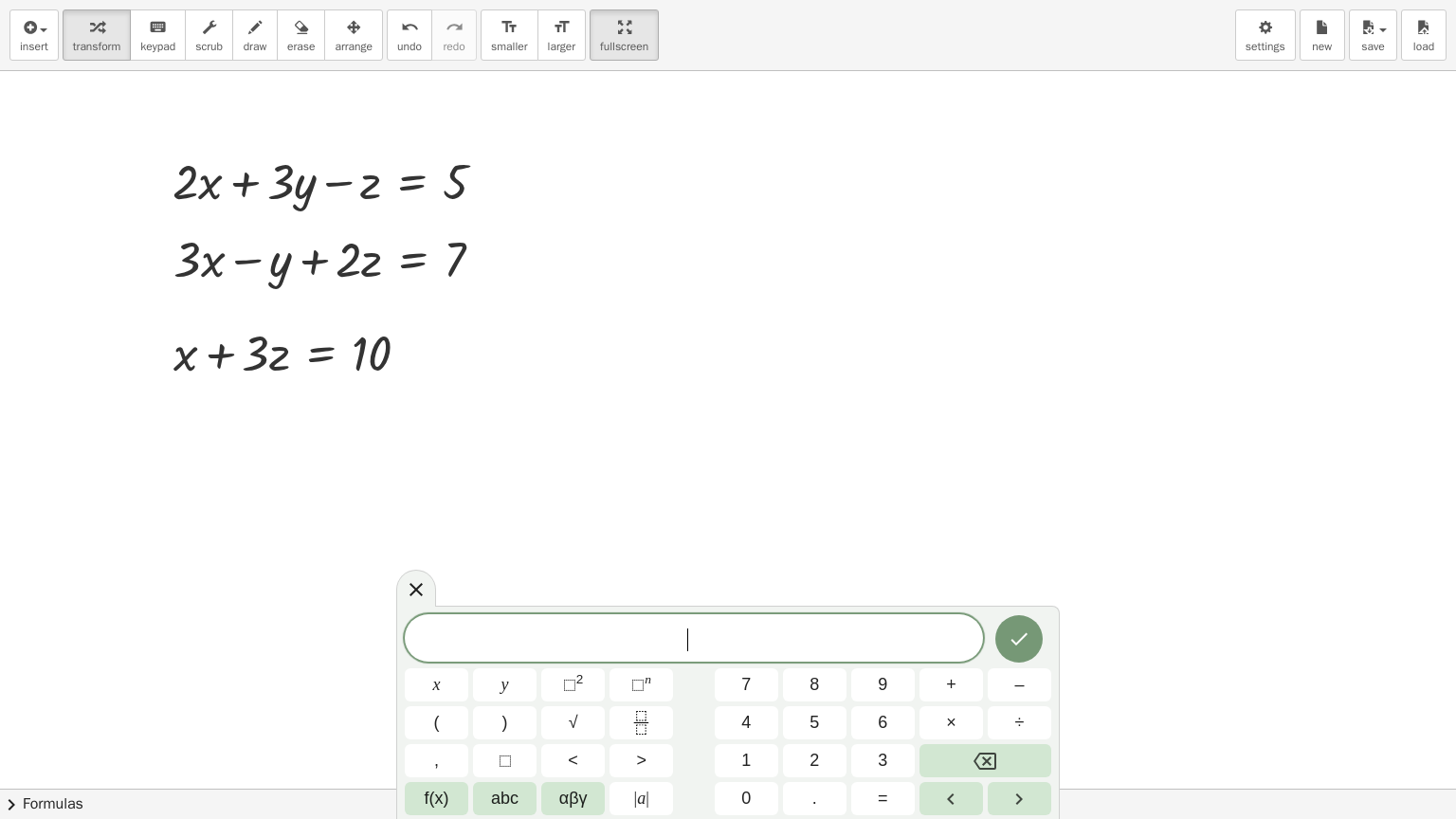 click at bounding box center (728, 789) 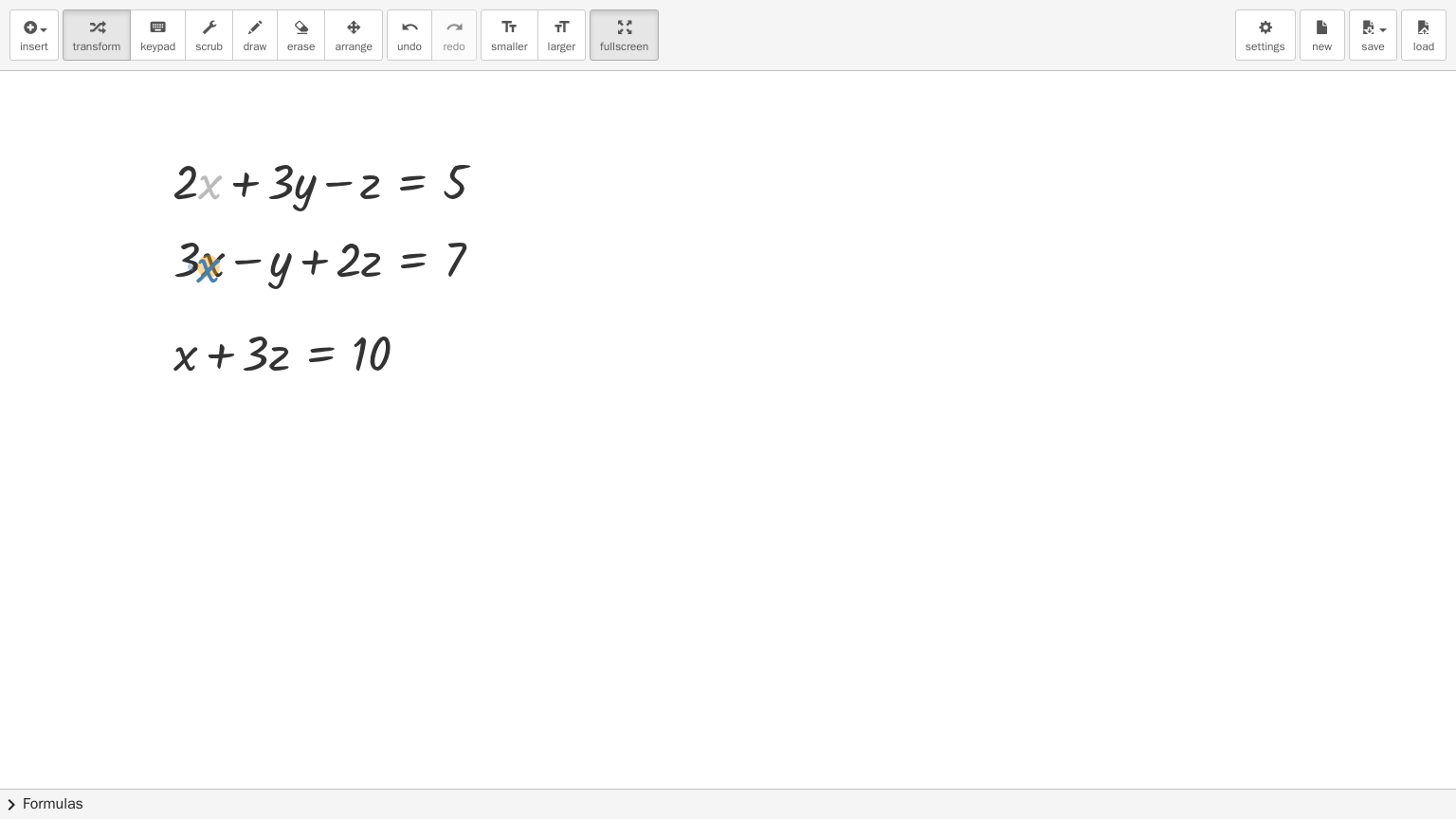 drag, startPoint x: 206, startPoint y: 184, endPoint x: 203, endPoint y: 268, distance: 84.053554 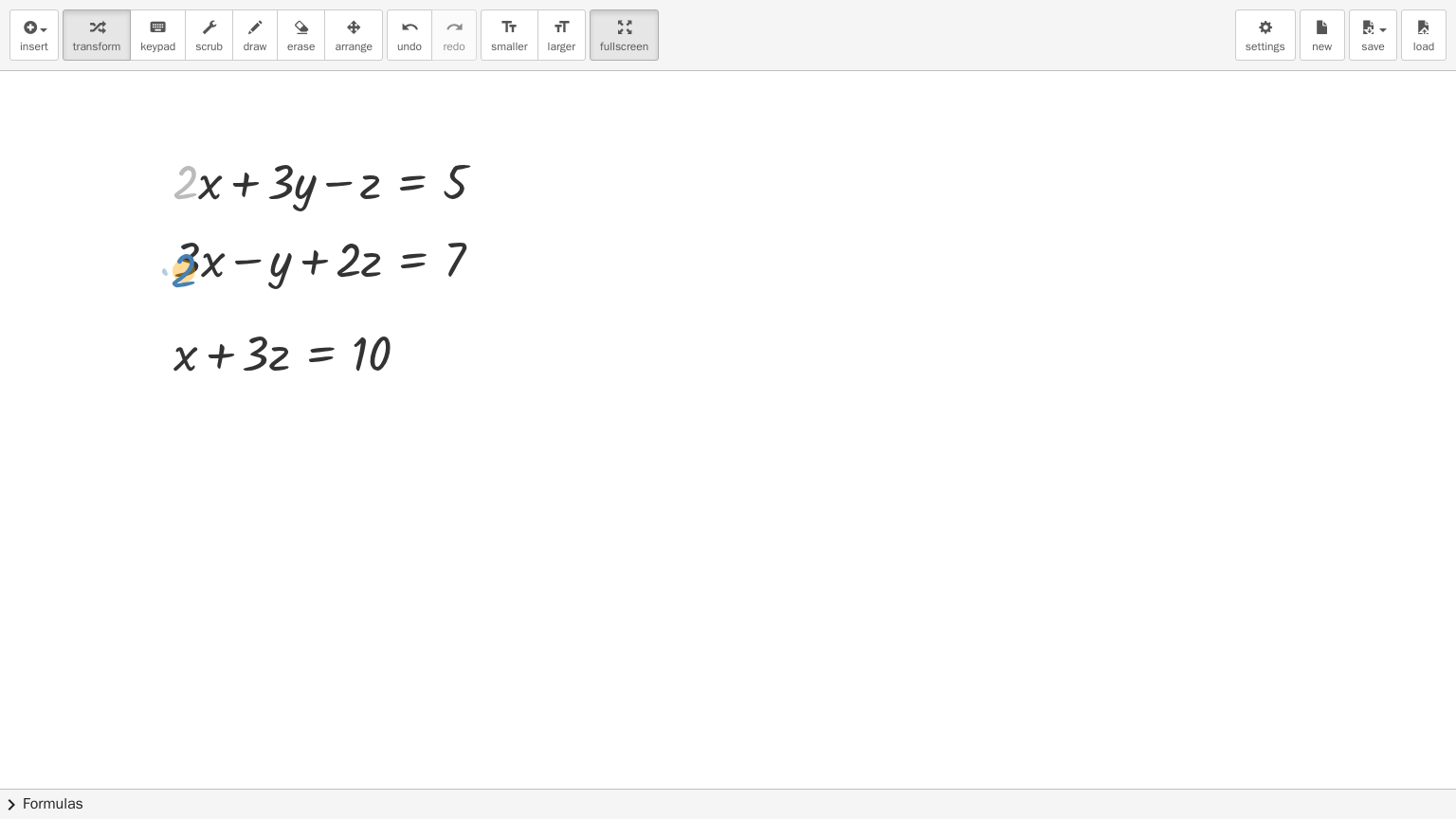 drag, startPoint x: 189, startPoint y: 190, endPoint x: 196, endPoint y: 269, distance: 79.30952 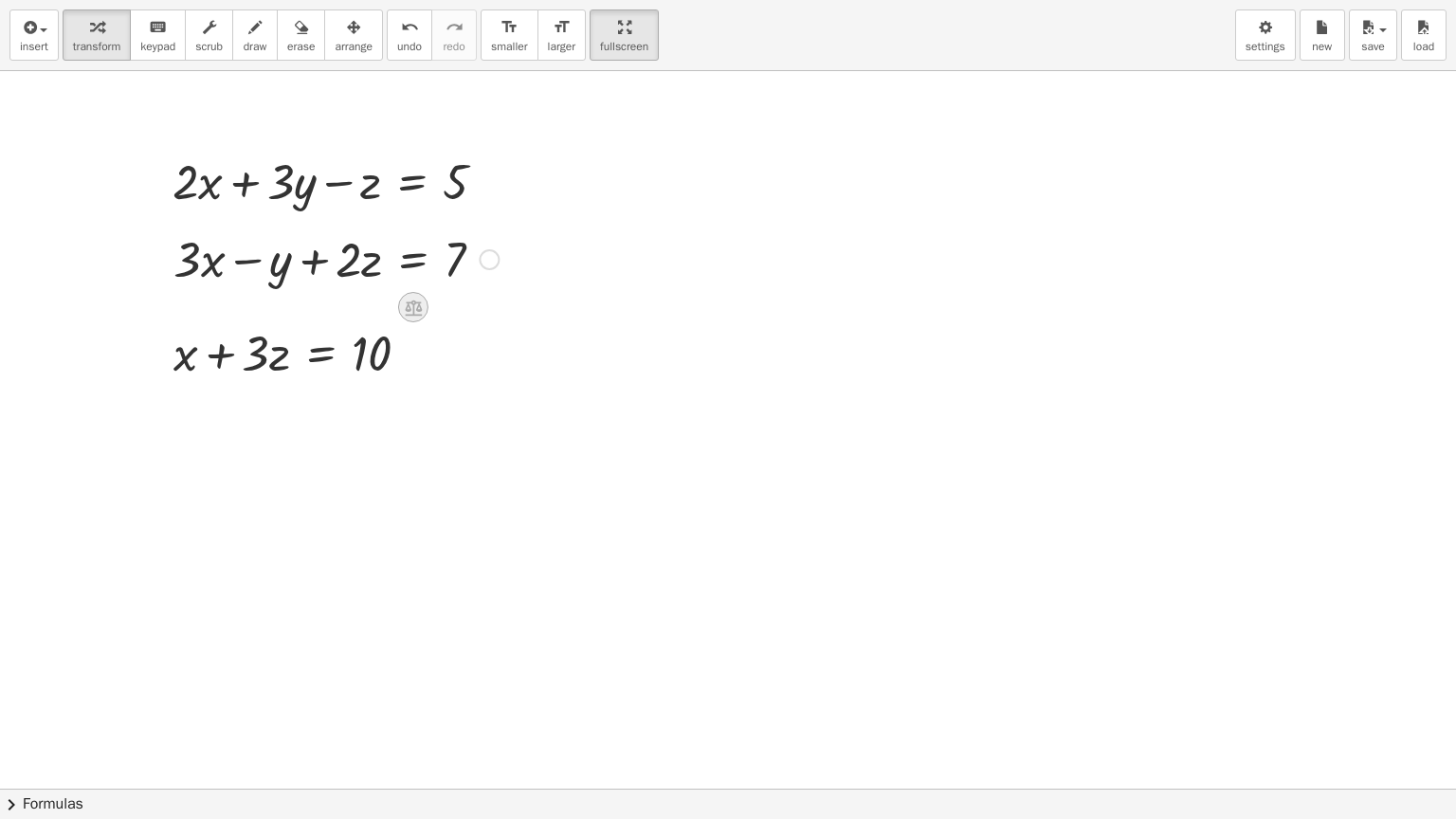 click 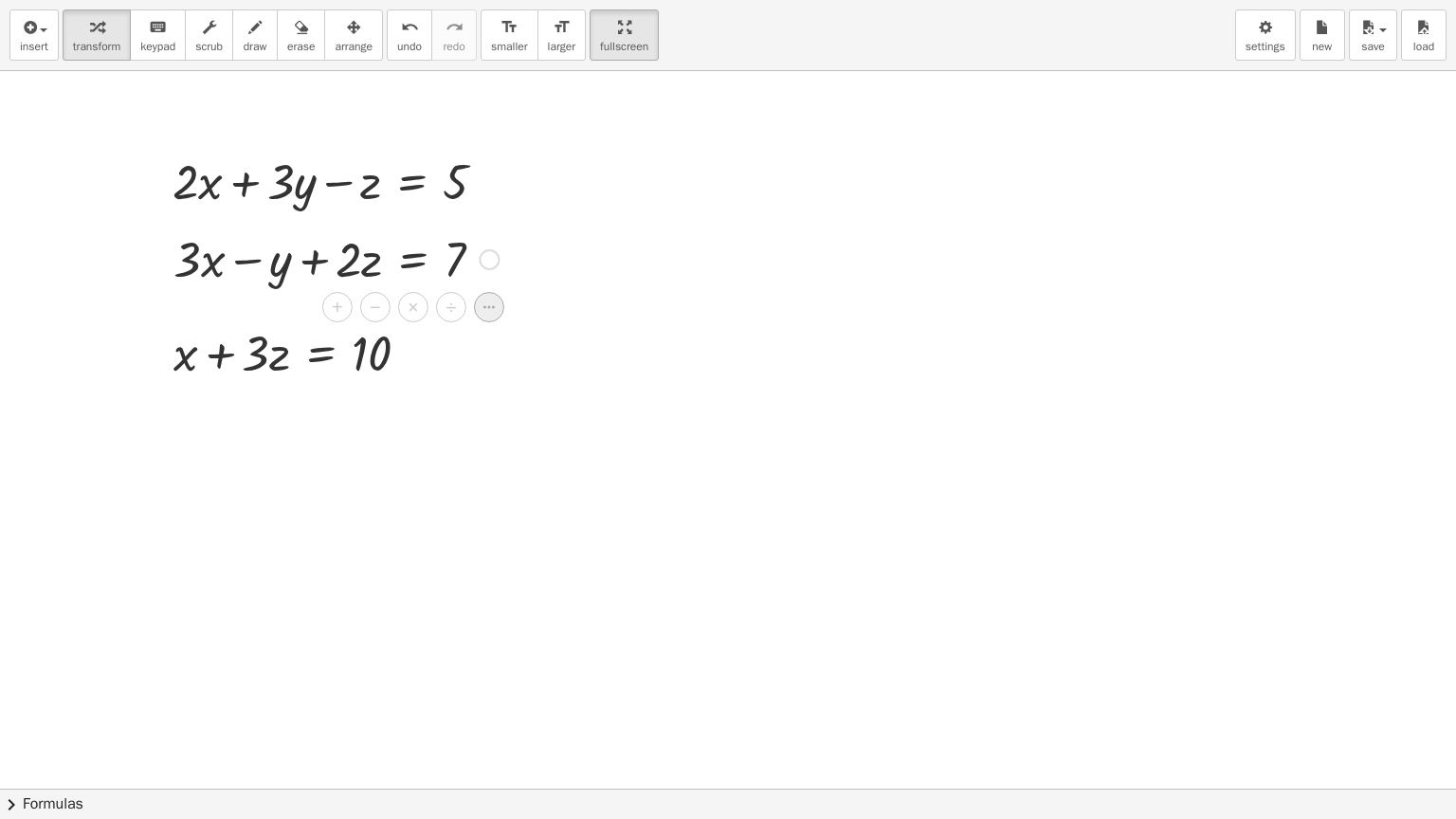 click 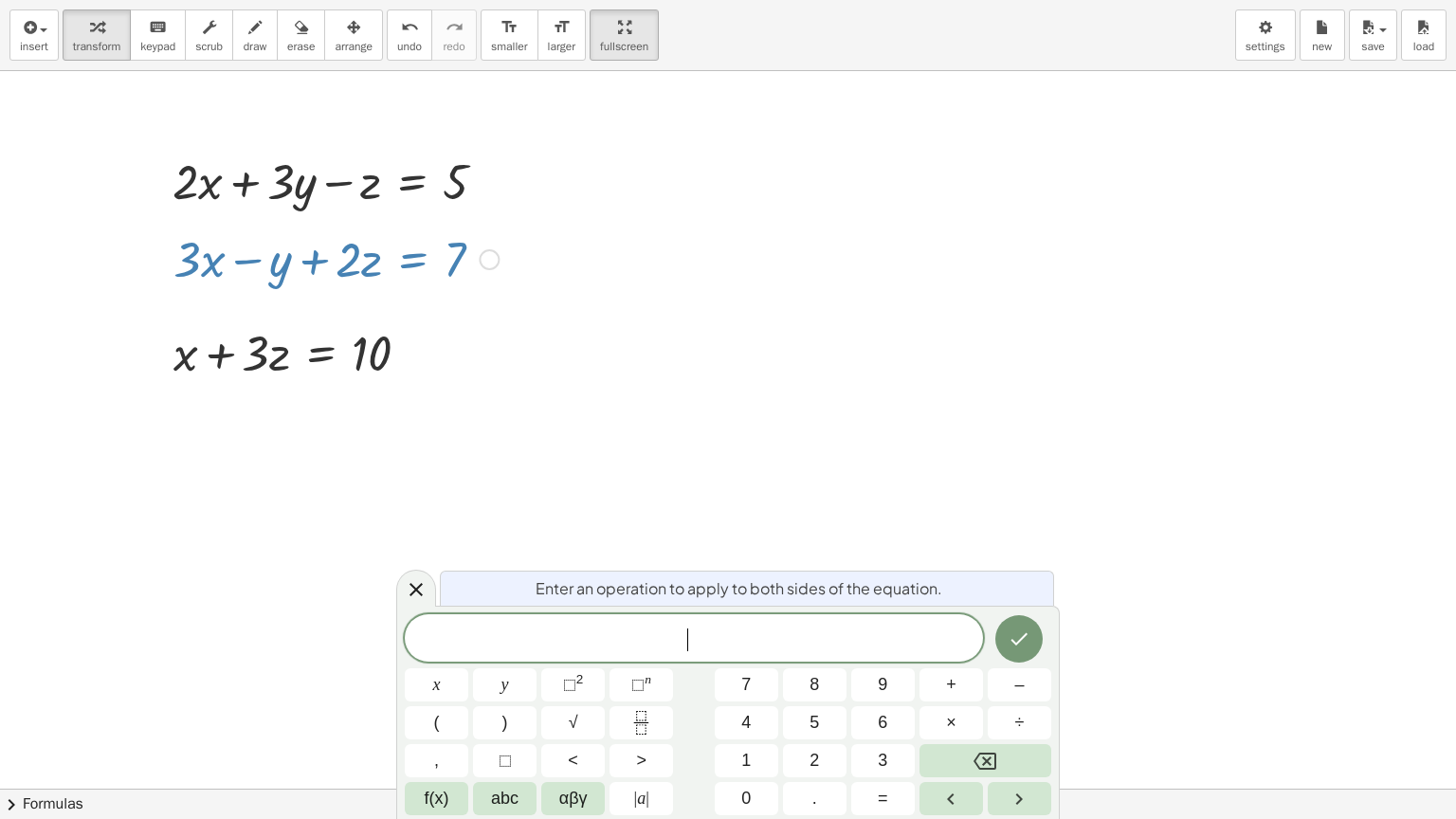 click at bounding box center (728, 789) 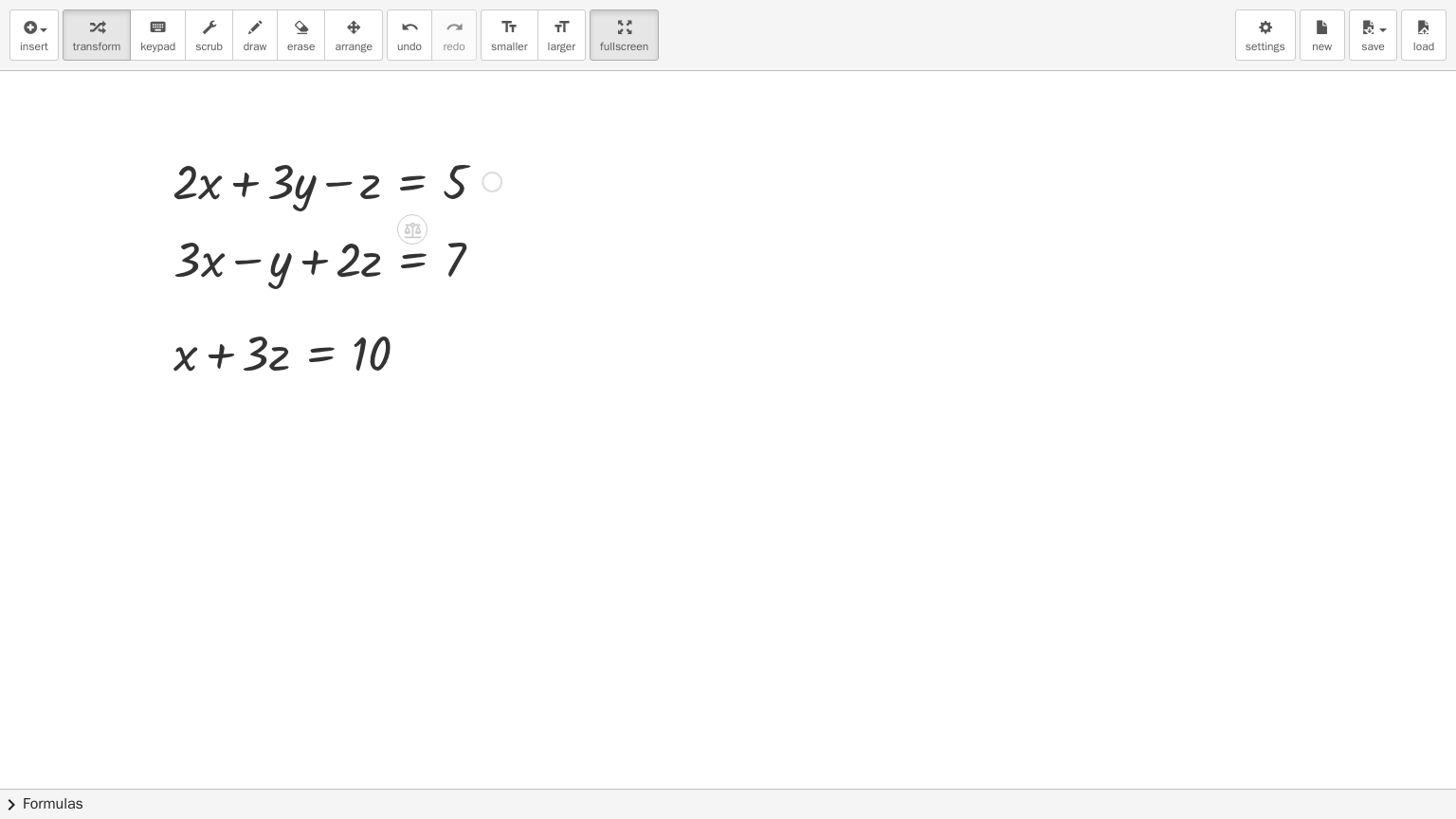 click at bounding box center [337, 180] 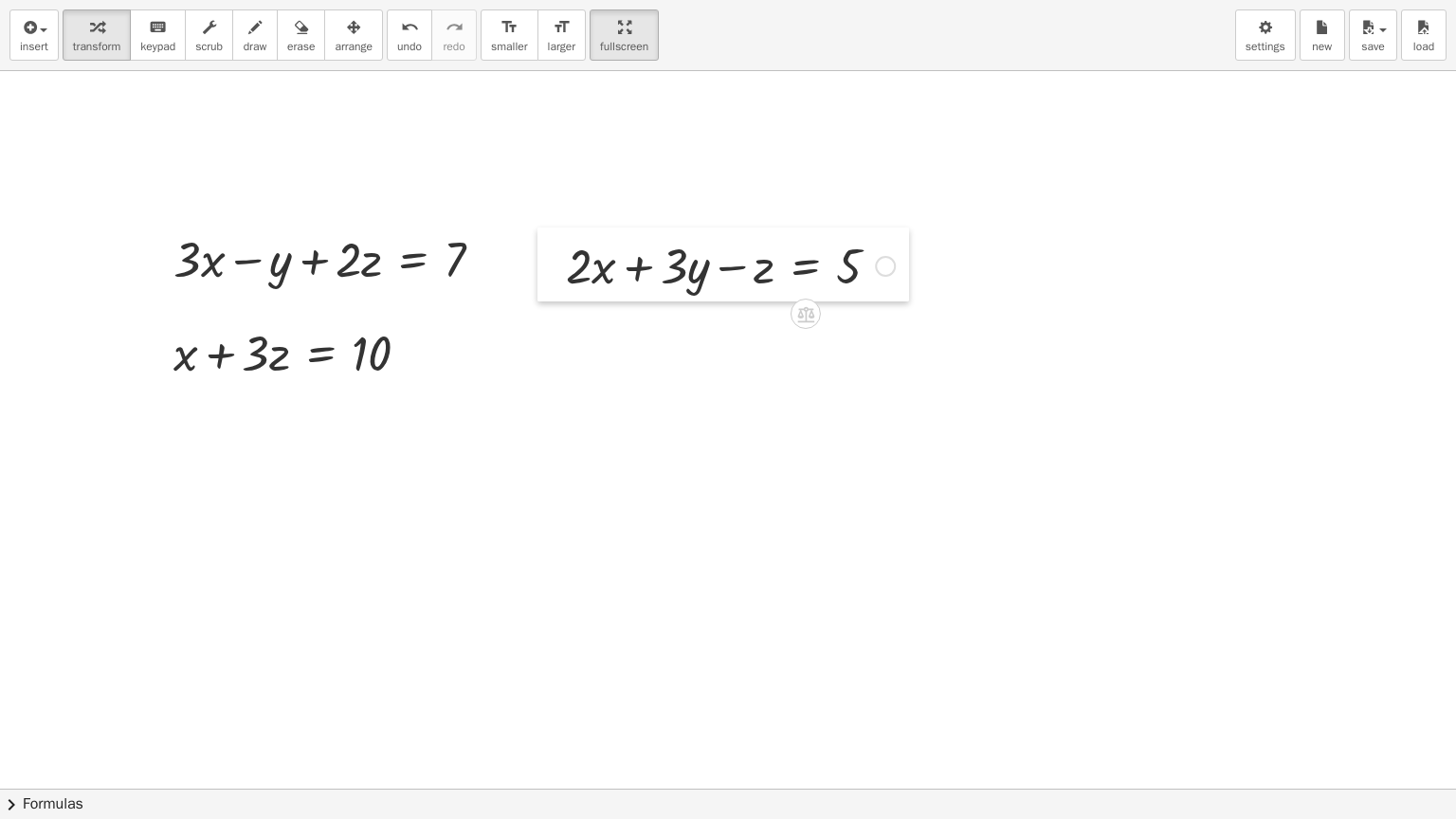 drag, startPoint x: 169, startPoint y: 158, endPoint x: 562, endPoint y: 243, distance: 402.0871 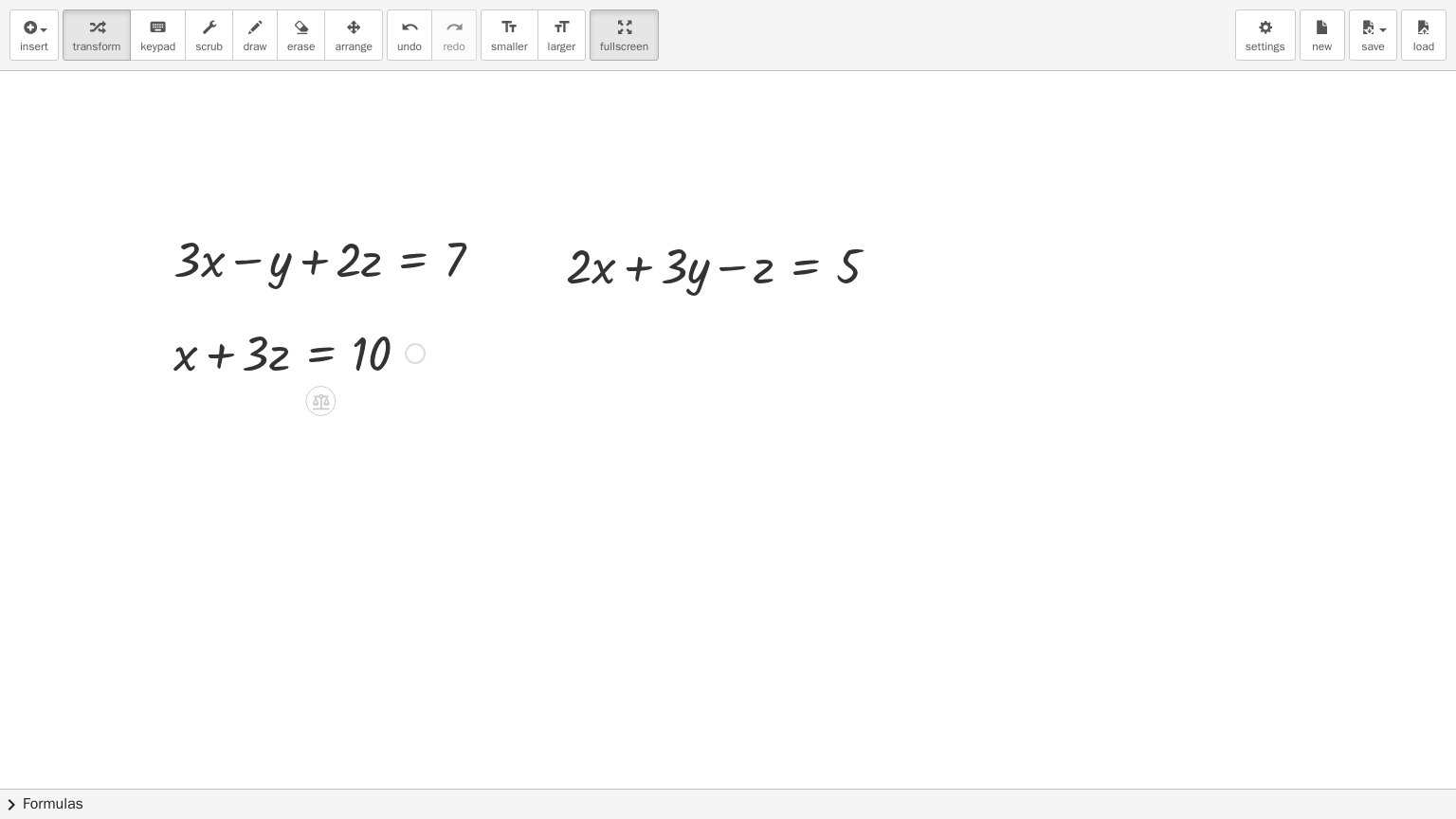 click at bounding box center [299, 352] 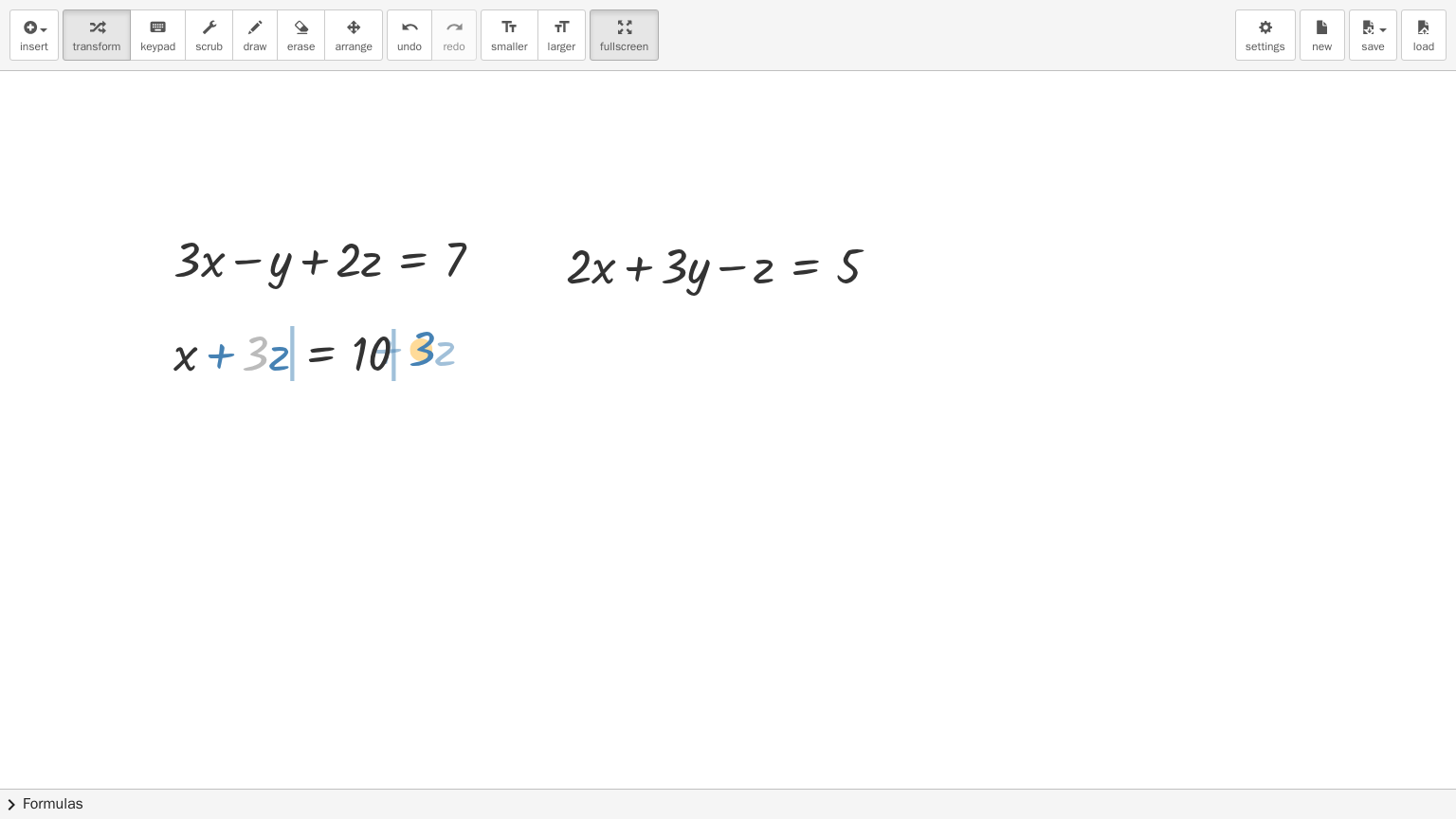 drag, startPoint x: 259, startPoint y: 354, endPoint x: 426, endPoint y: 348, distance: 167.10775 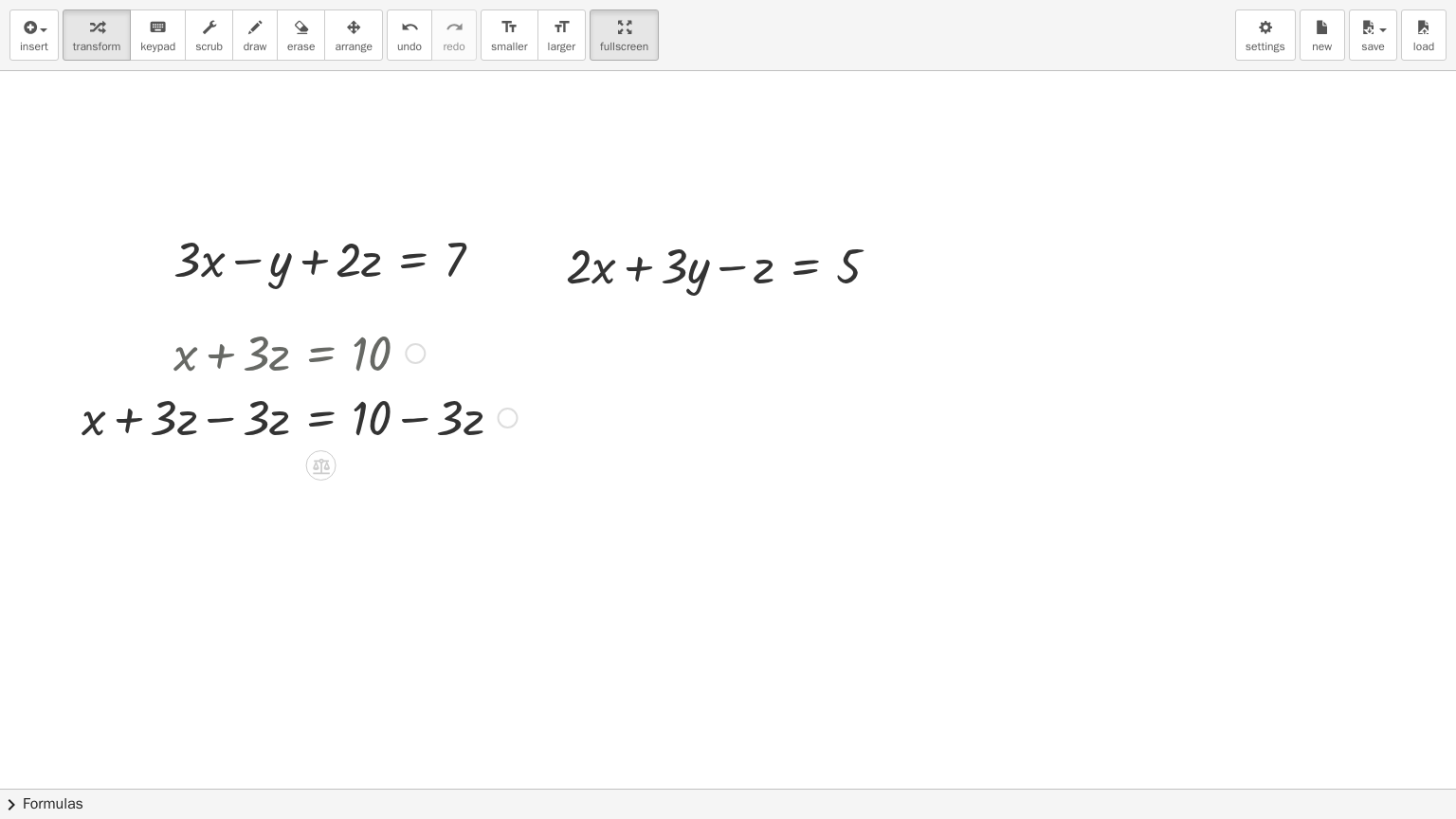 click at bounding box center [300, 416] 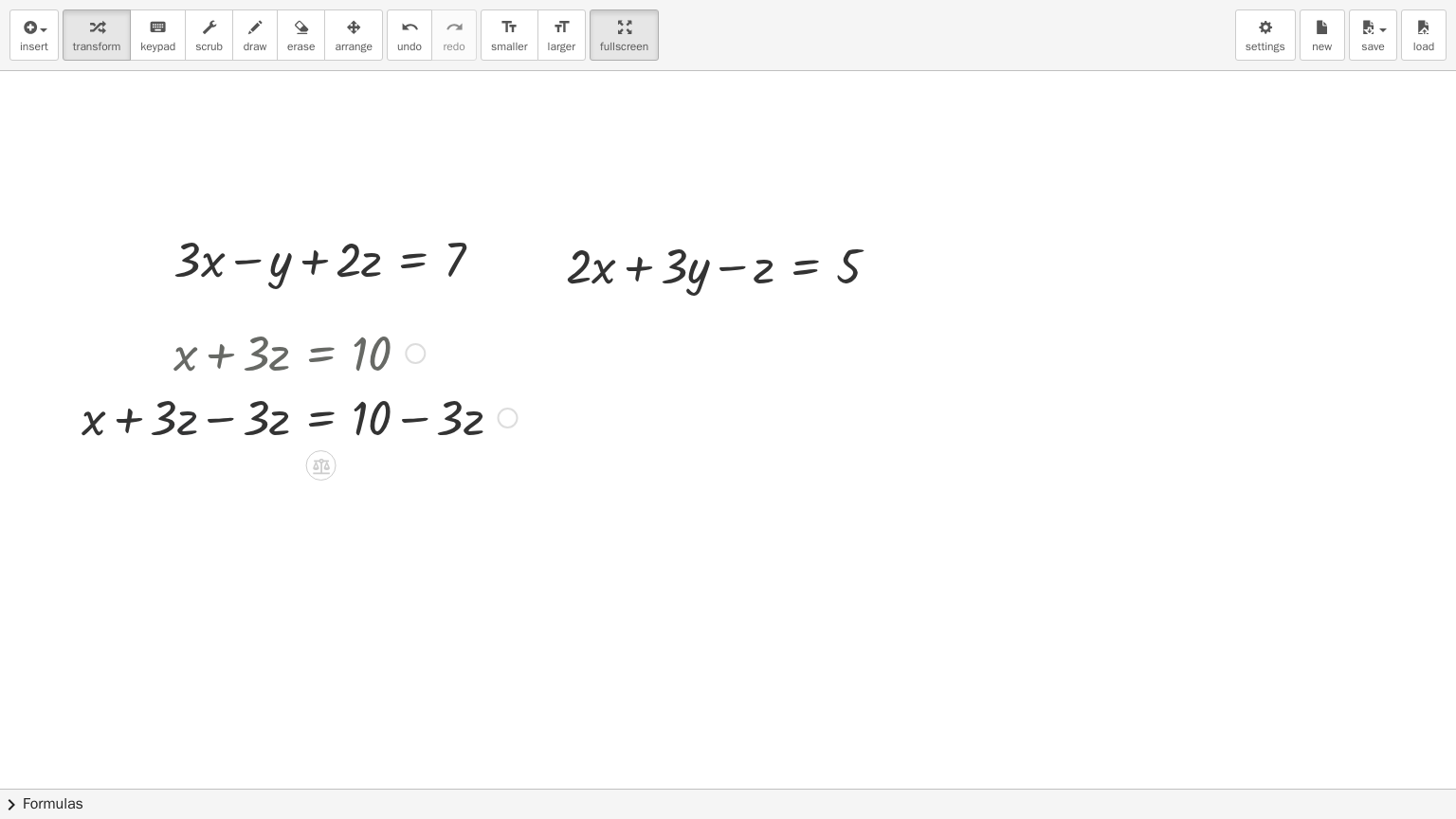 click at bounding box center [300, 416] 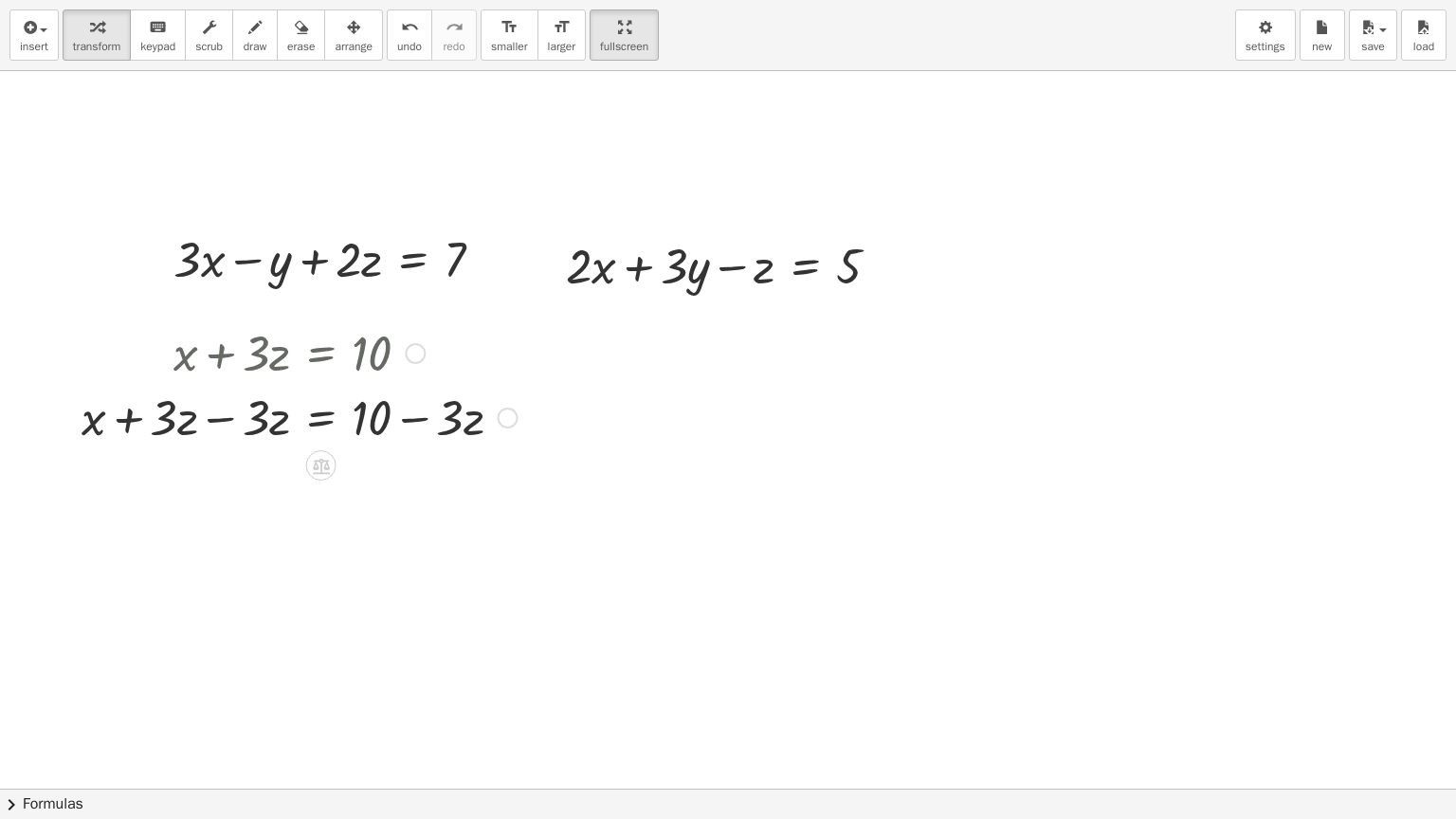 click at bounding box center (300, 416) 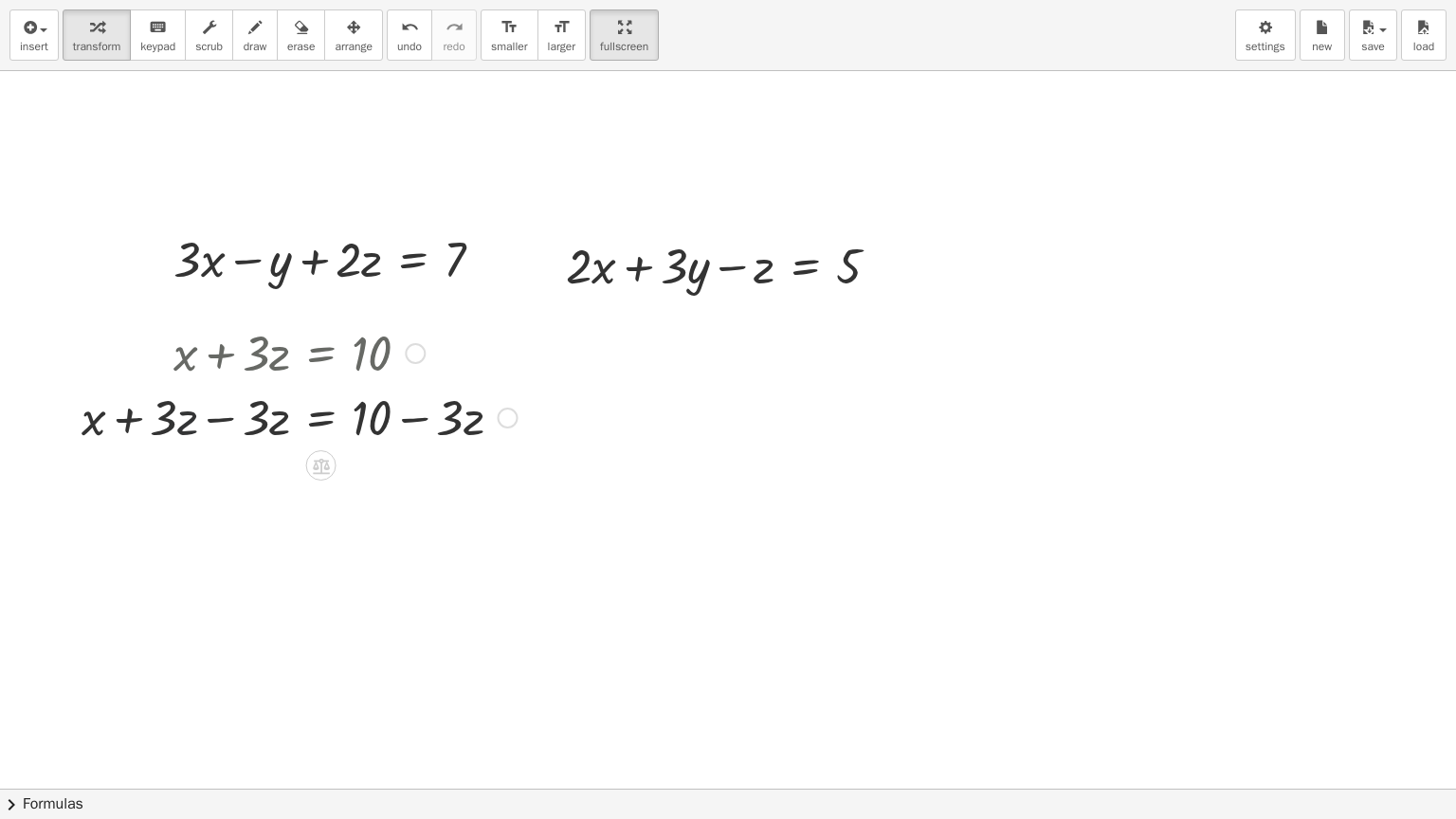 click at bounding box center [300, 416] 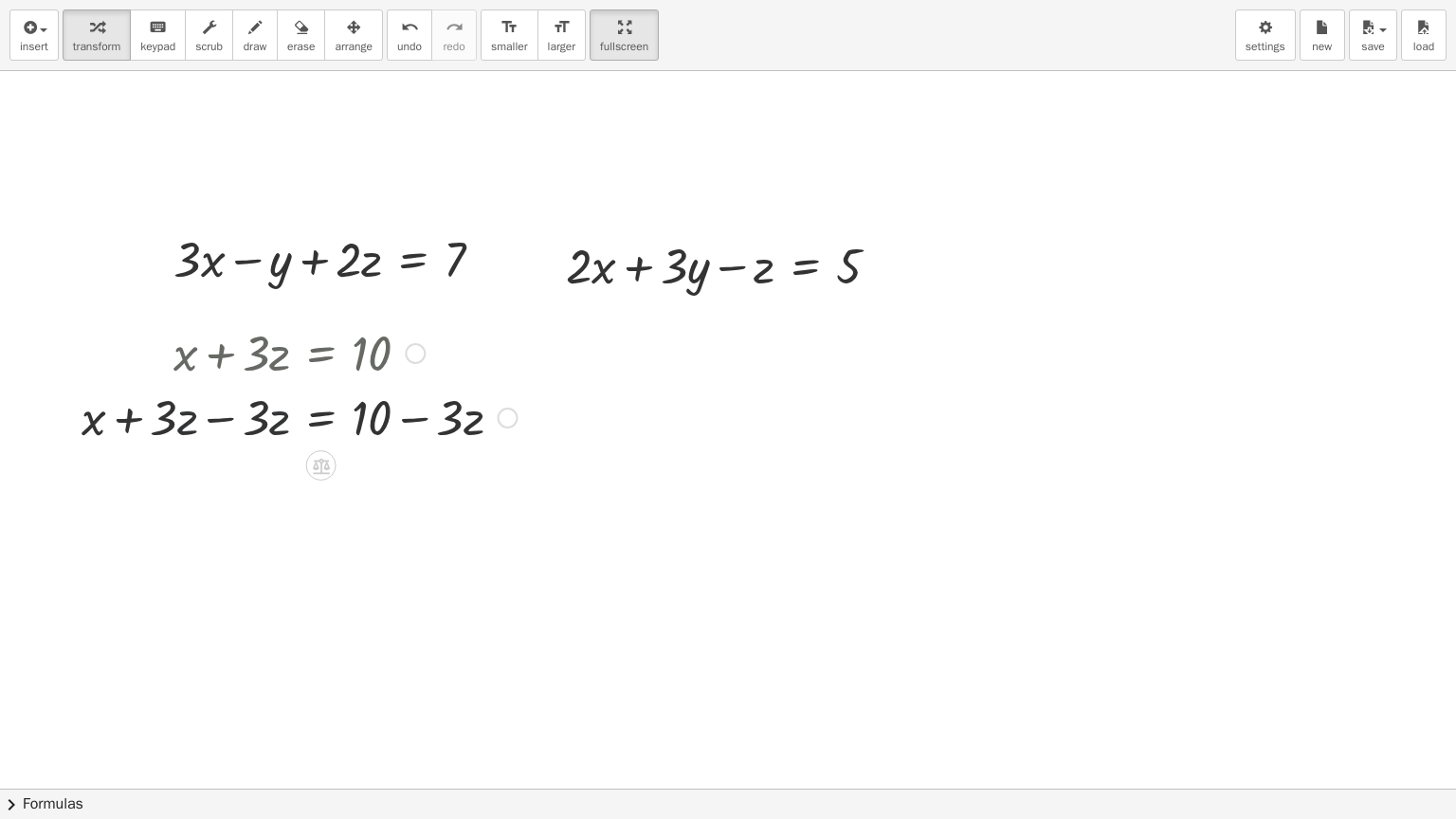 click at bounding box center (300, 416) 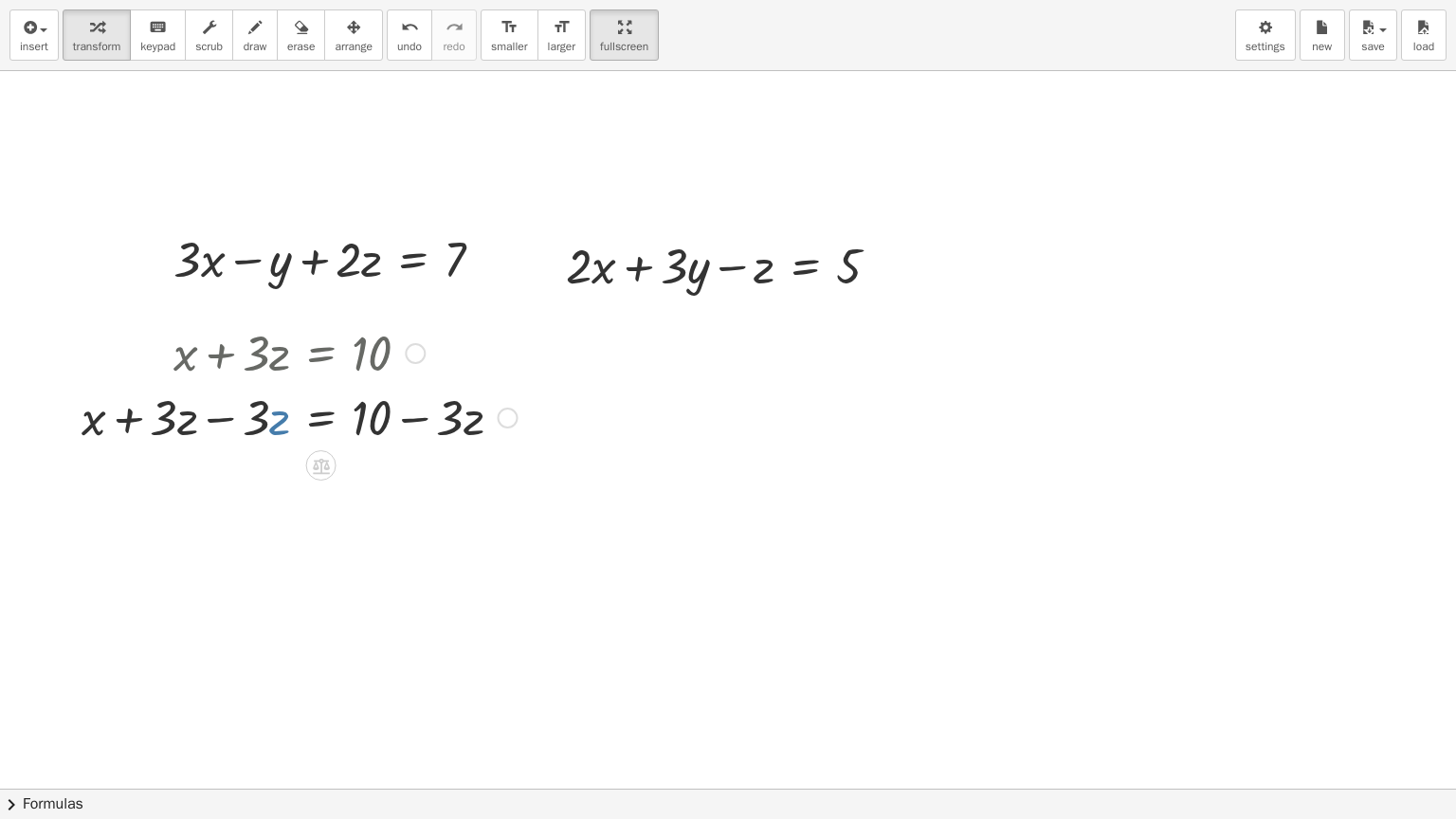 click at bounding box center (300, 416) 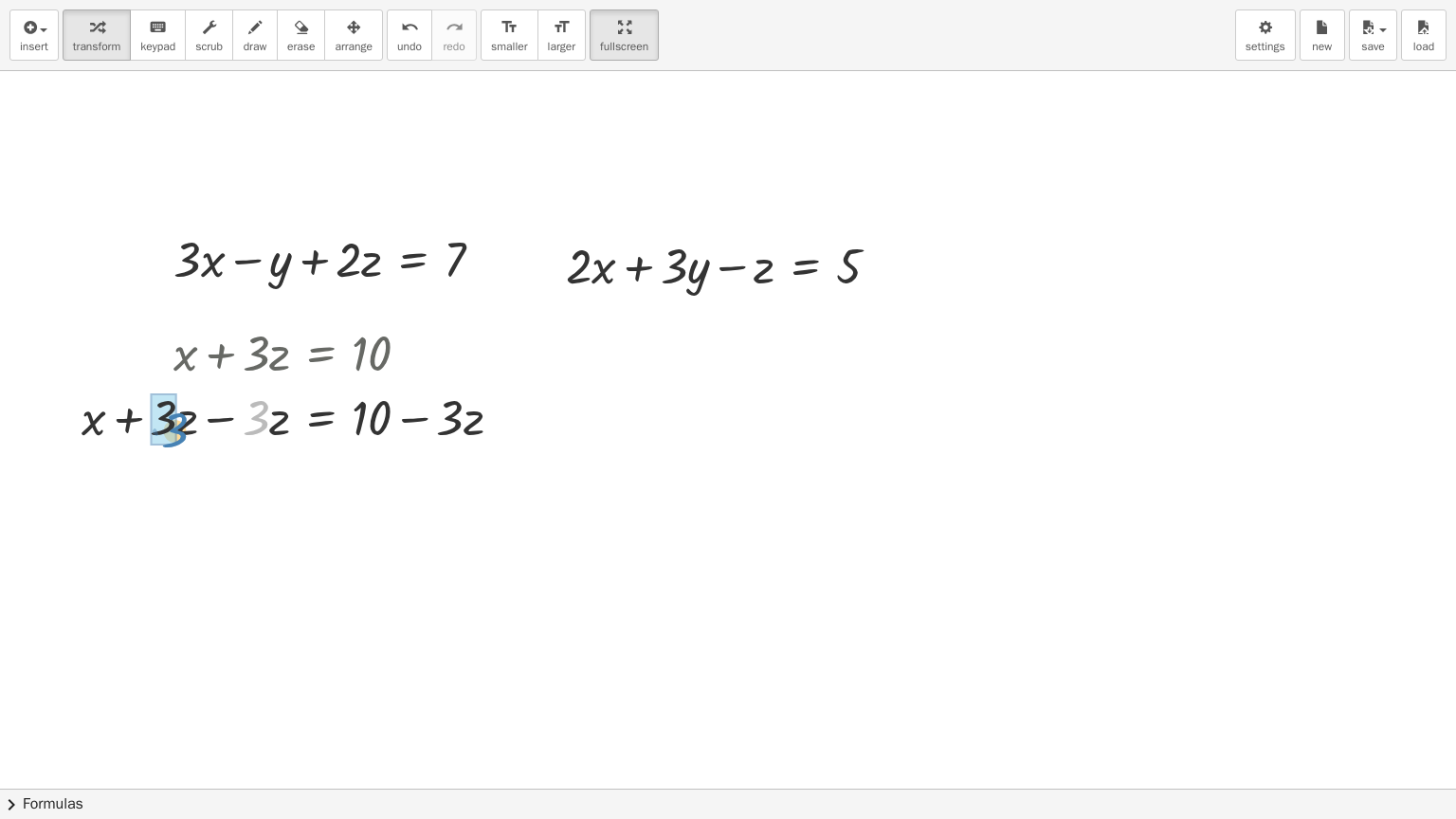 drag, startPoint x: 267, startPoint y: 425, endPoint x: 187, endPoint y: 432, distance: 80.30567 